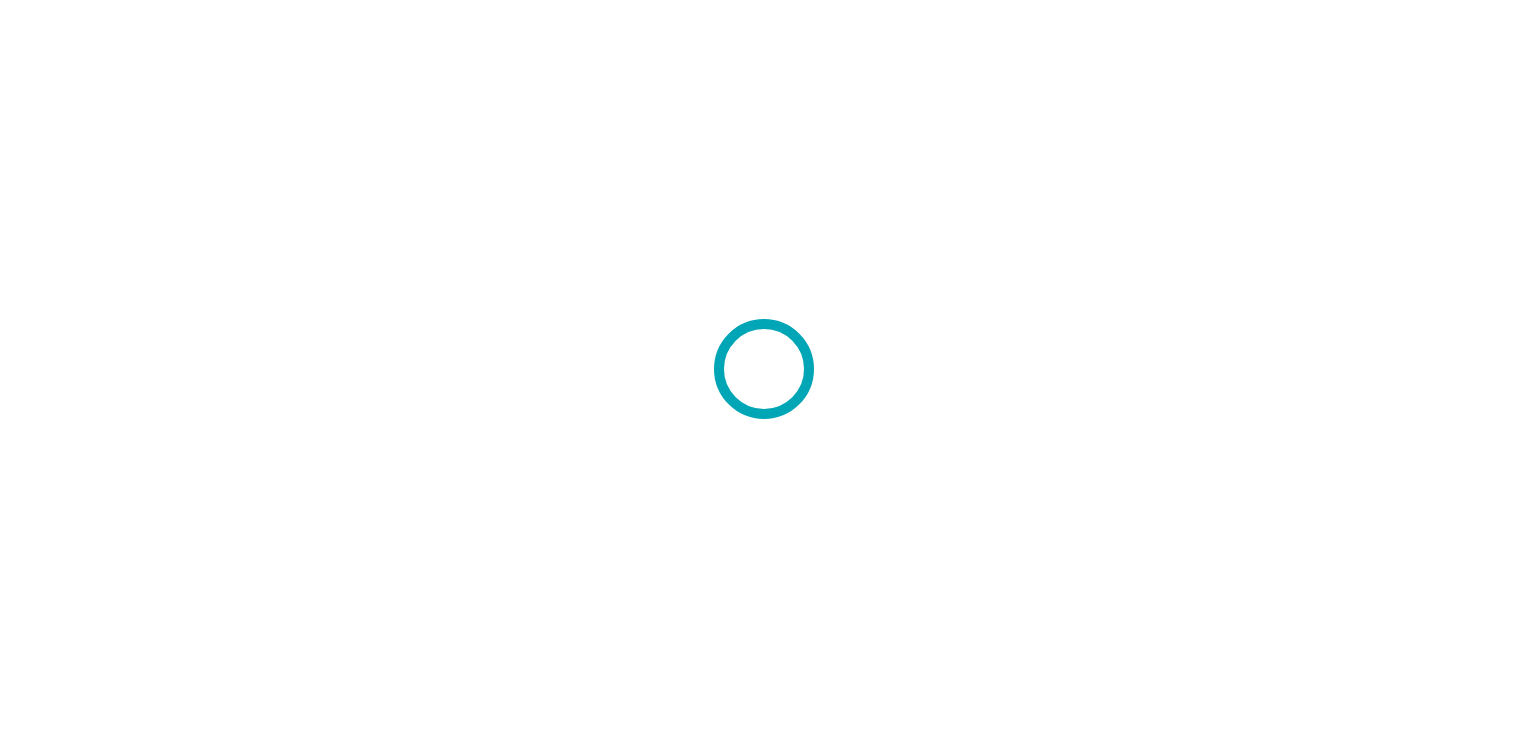 scroll, scrollTop: 0, scrollLeft: 0, axis: both 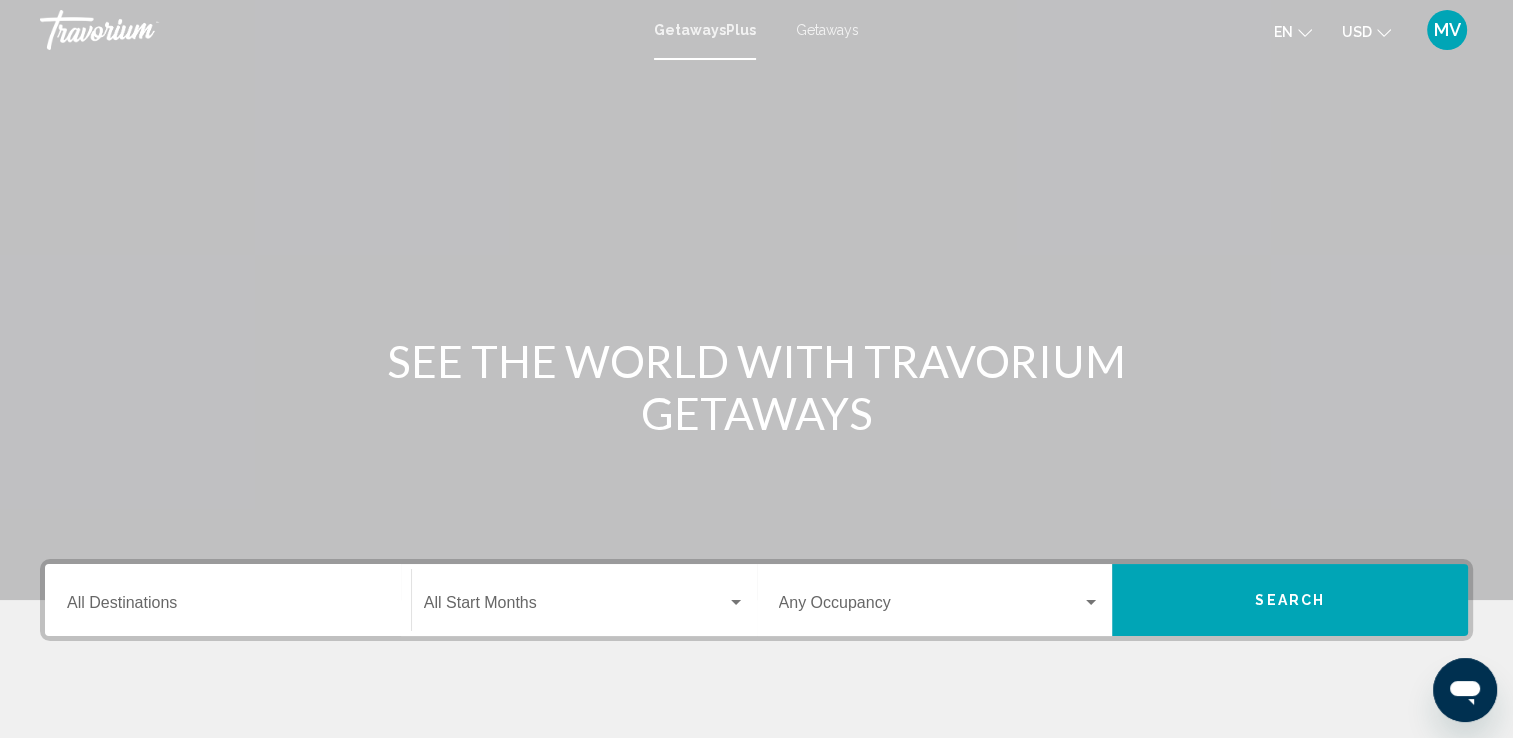 click on "Destination All Destinations" at bounding box center [228, 607] 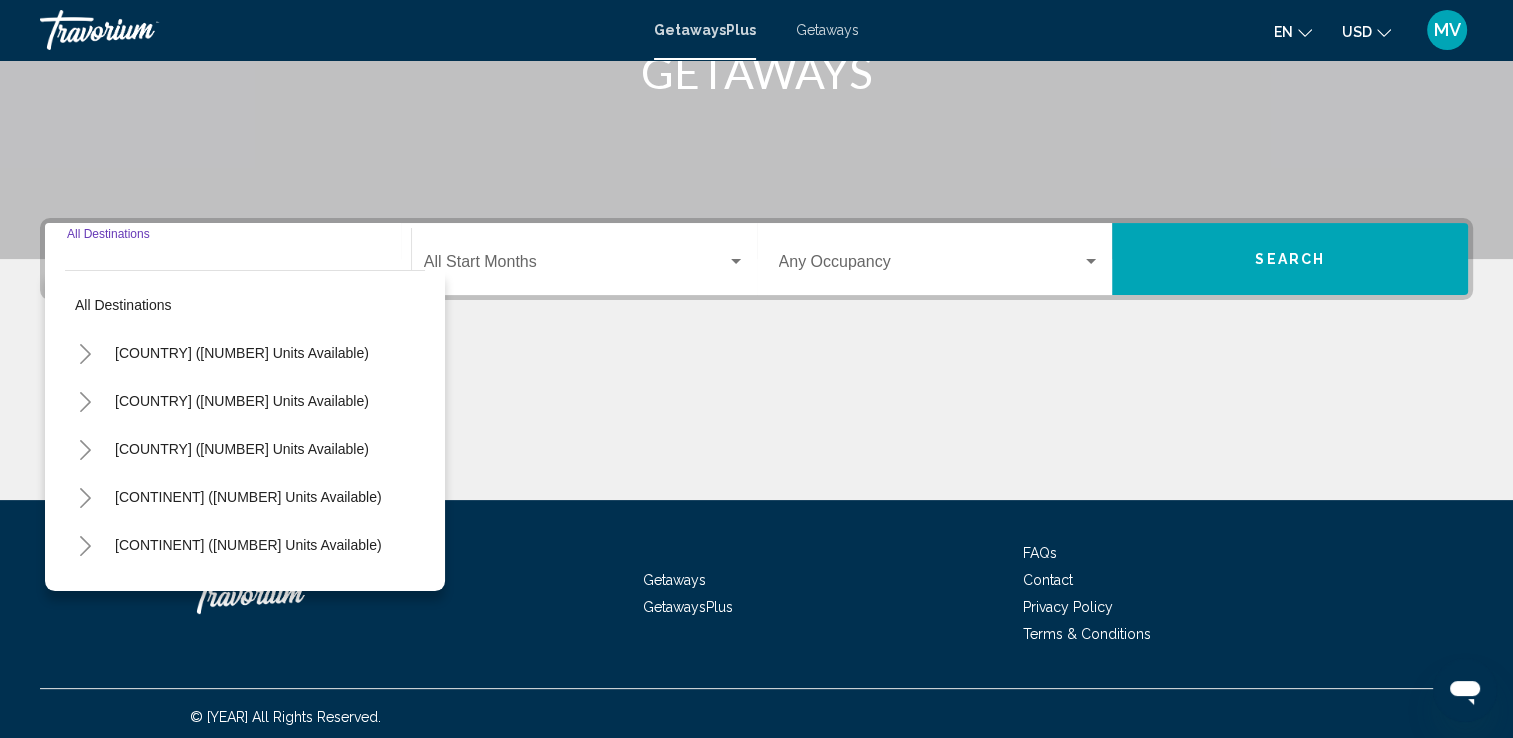 scroll, scrollTop: 347, scrollLeft: 0, axis: vertical 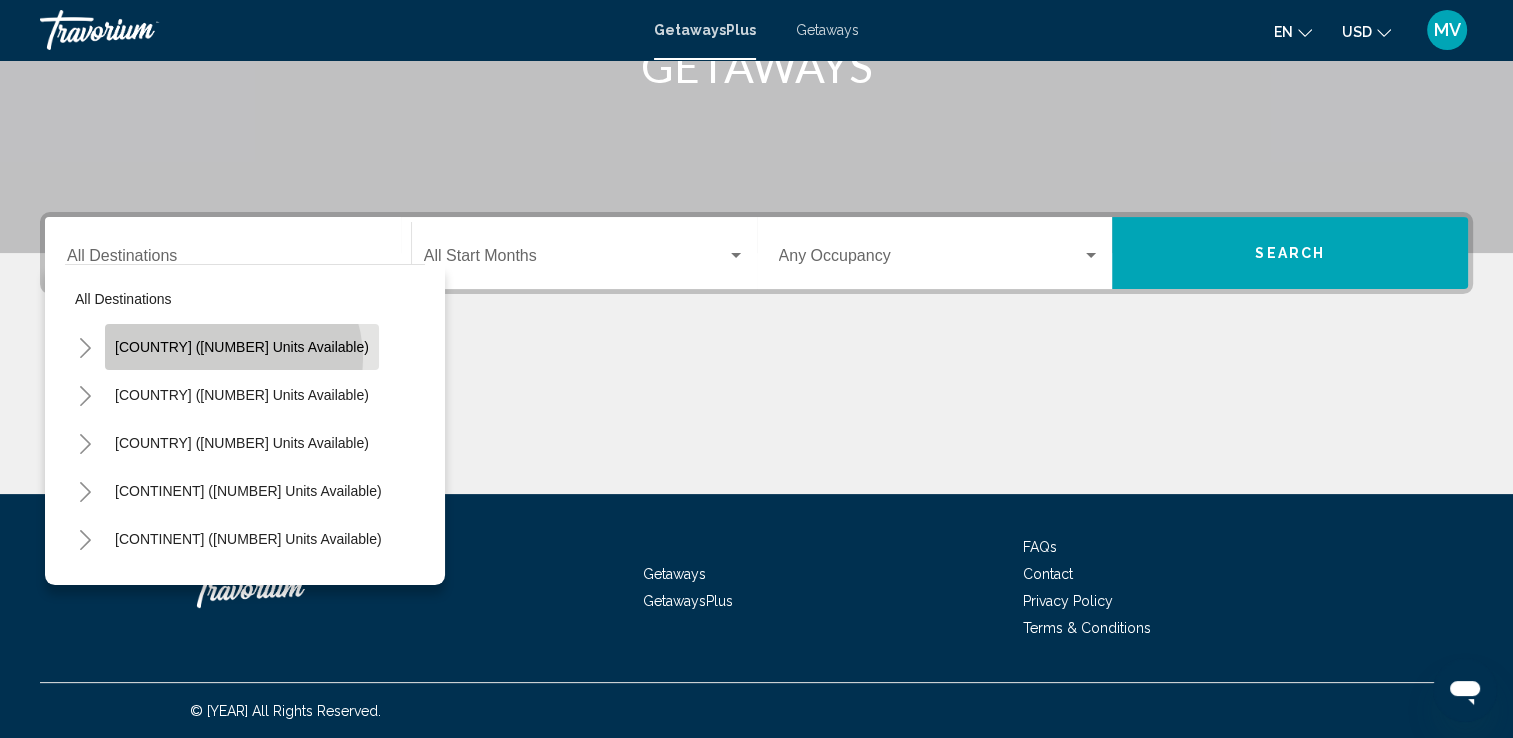 click on "[COUNTRY] ([NUMBER] units available)" at bounding box center (242, 347) 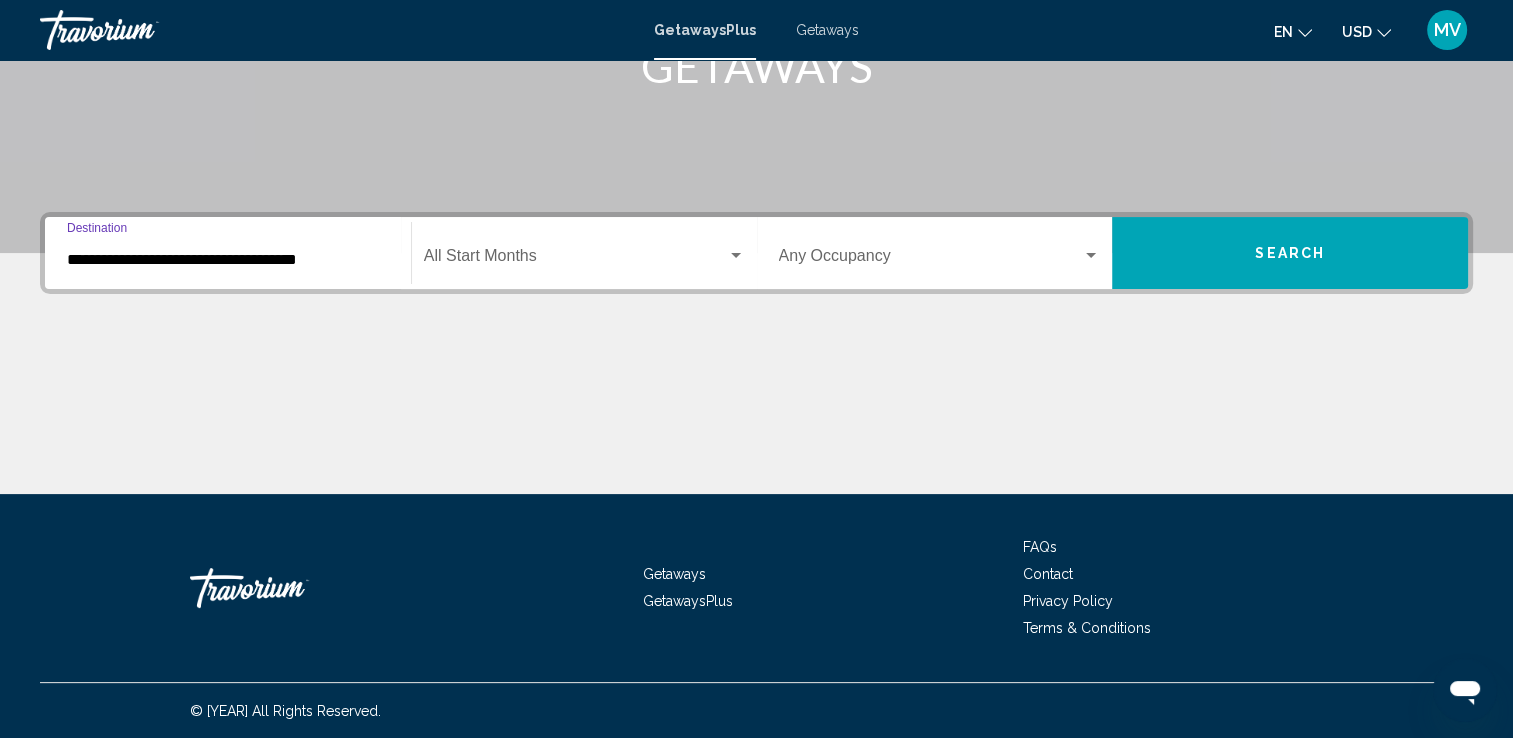 click on "**********" at bounding box center [228, 260] 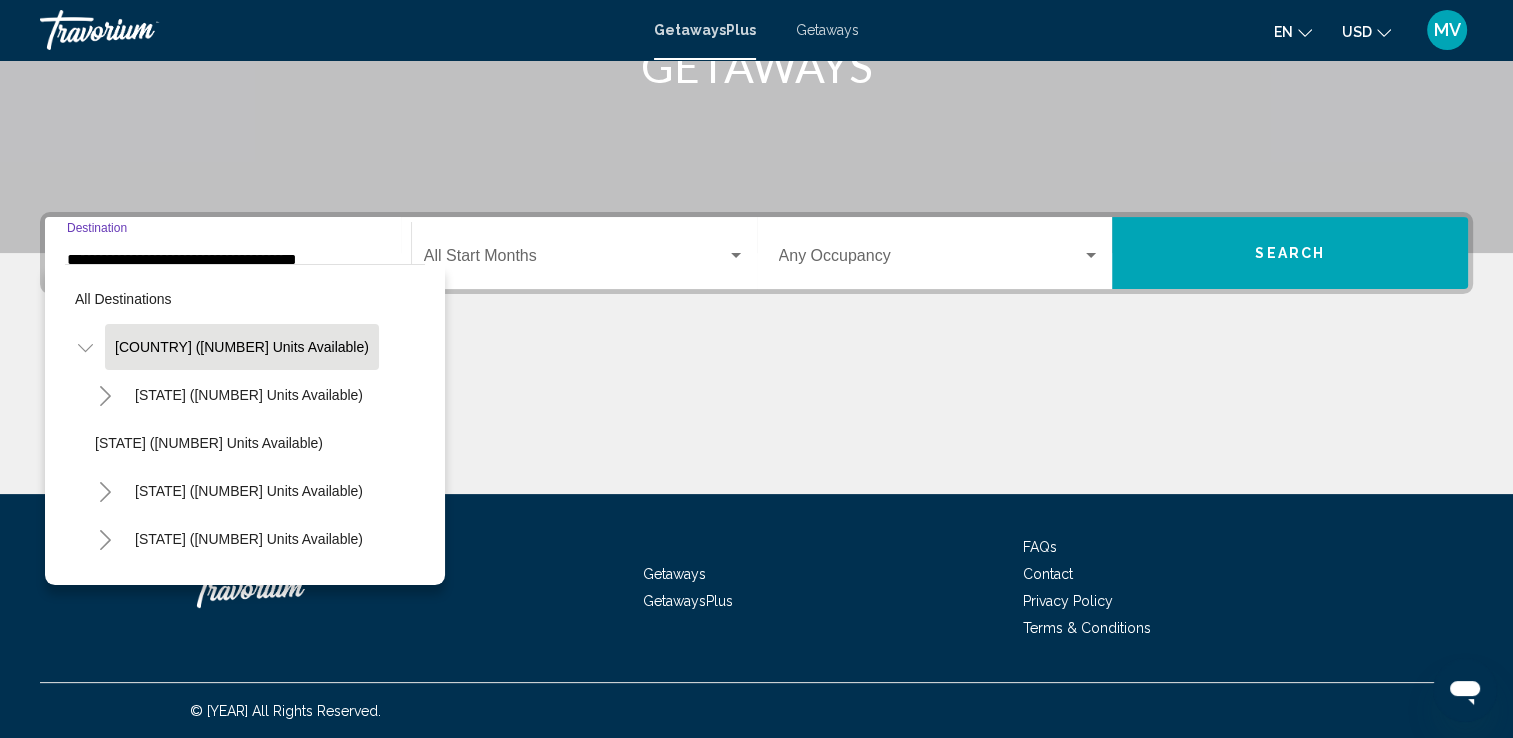 scroll, scrollTop: 324, scrollLeft: 0, axis: vertical 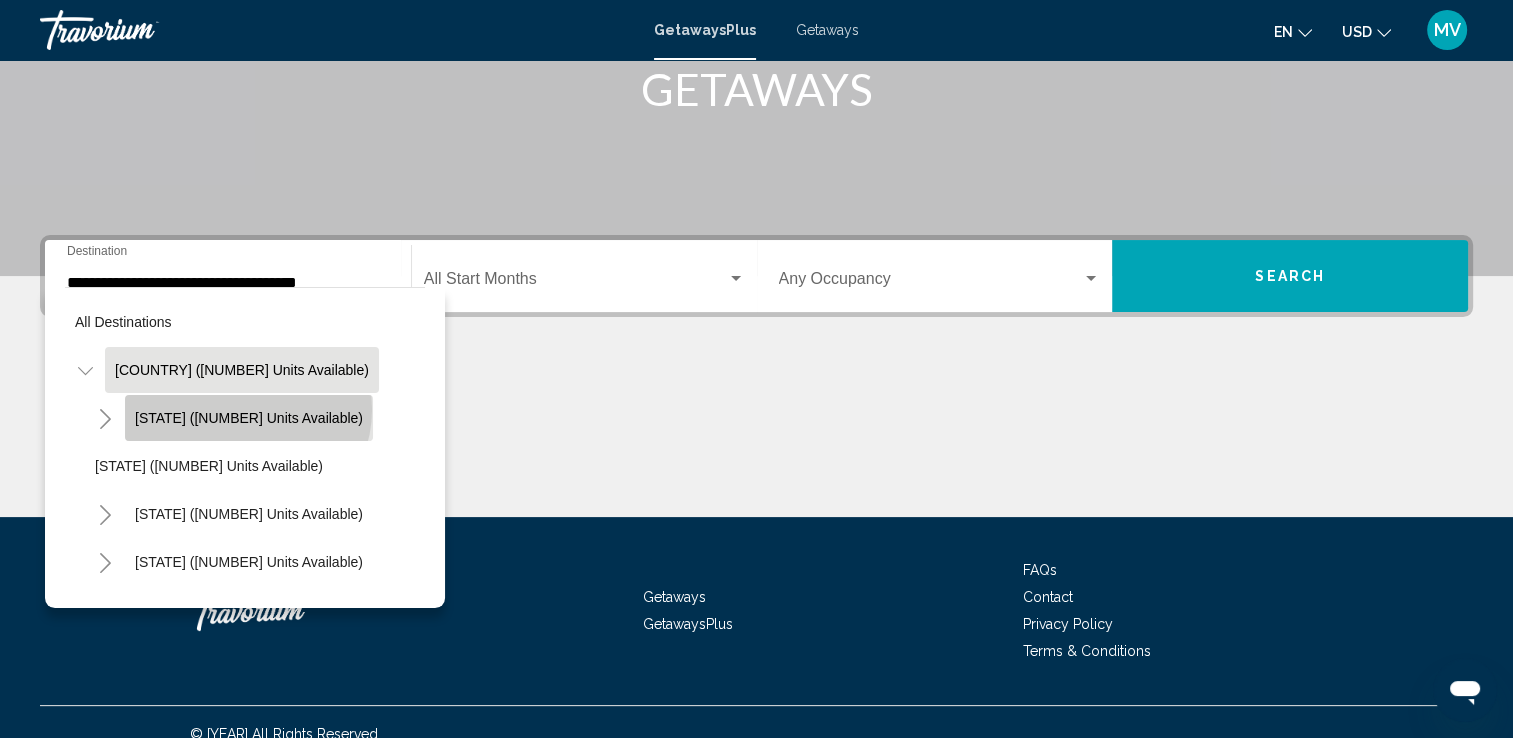 click on "[STATE] ([NUMBER] units available)" at bounding box center (249, 418) 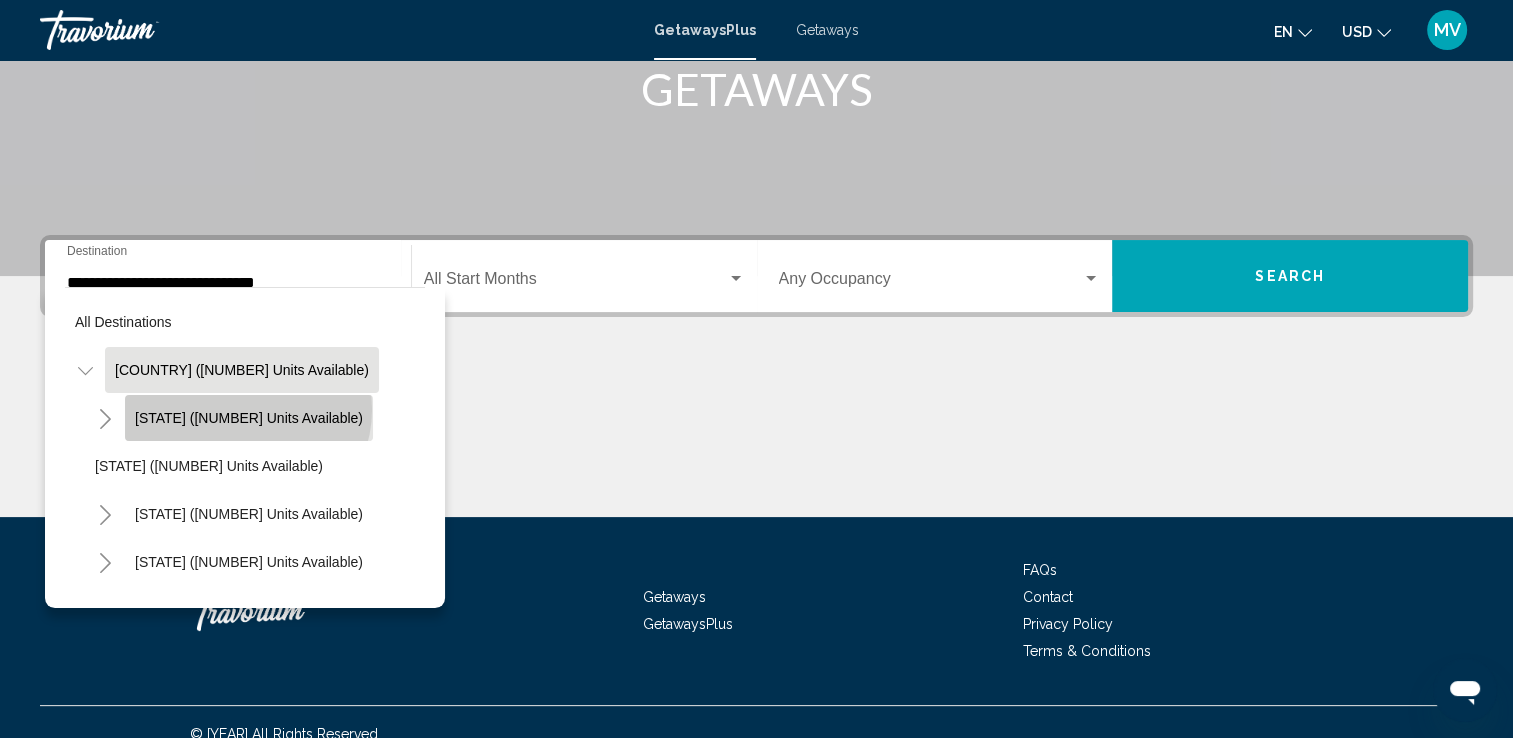scroll, scrollTop: 347, scrollLeft: 0, axis: vertical 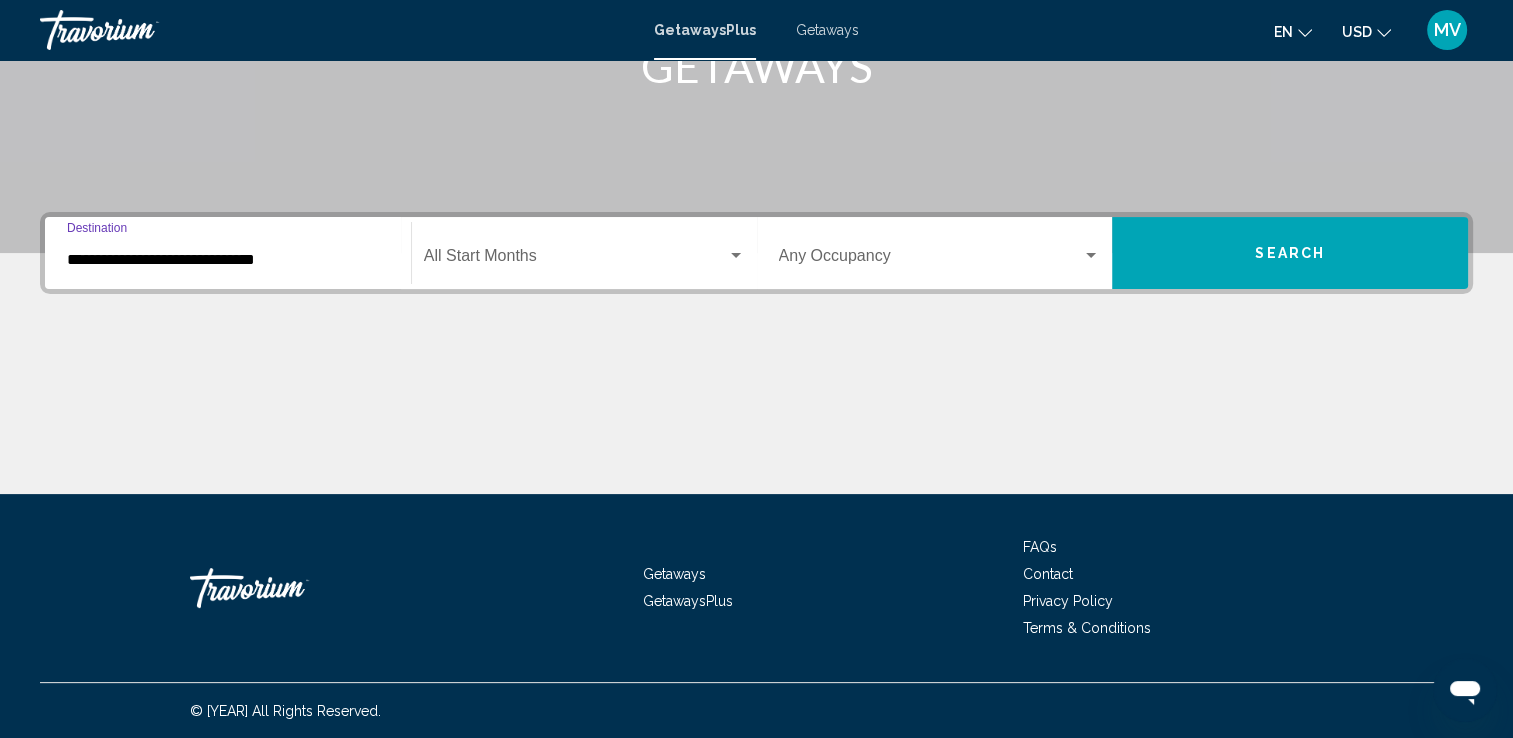 click on "**********" at bounding box center (228, 260) 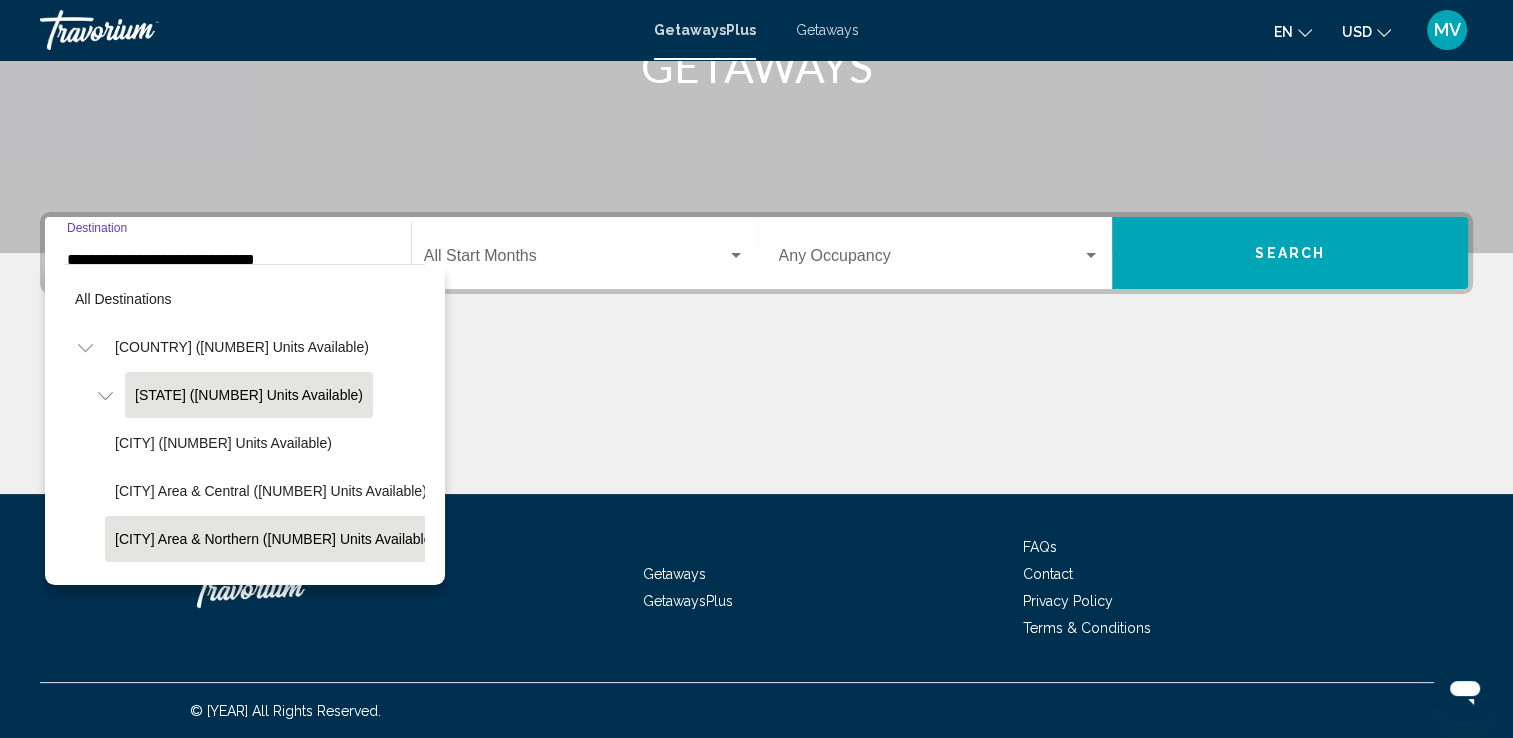 click on "[CITY] Area & Northern ([NUMBER] units available)" at bounding box center [223, 443] 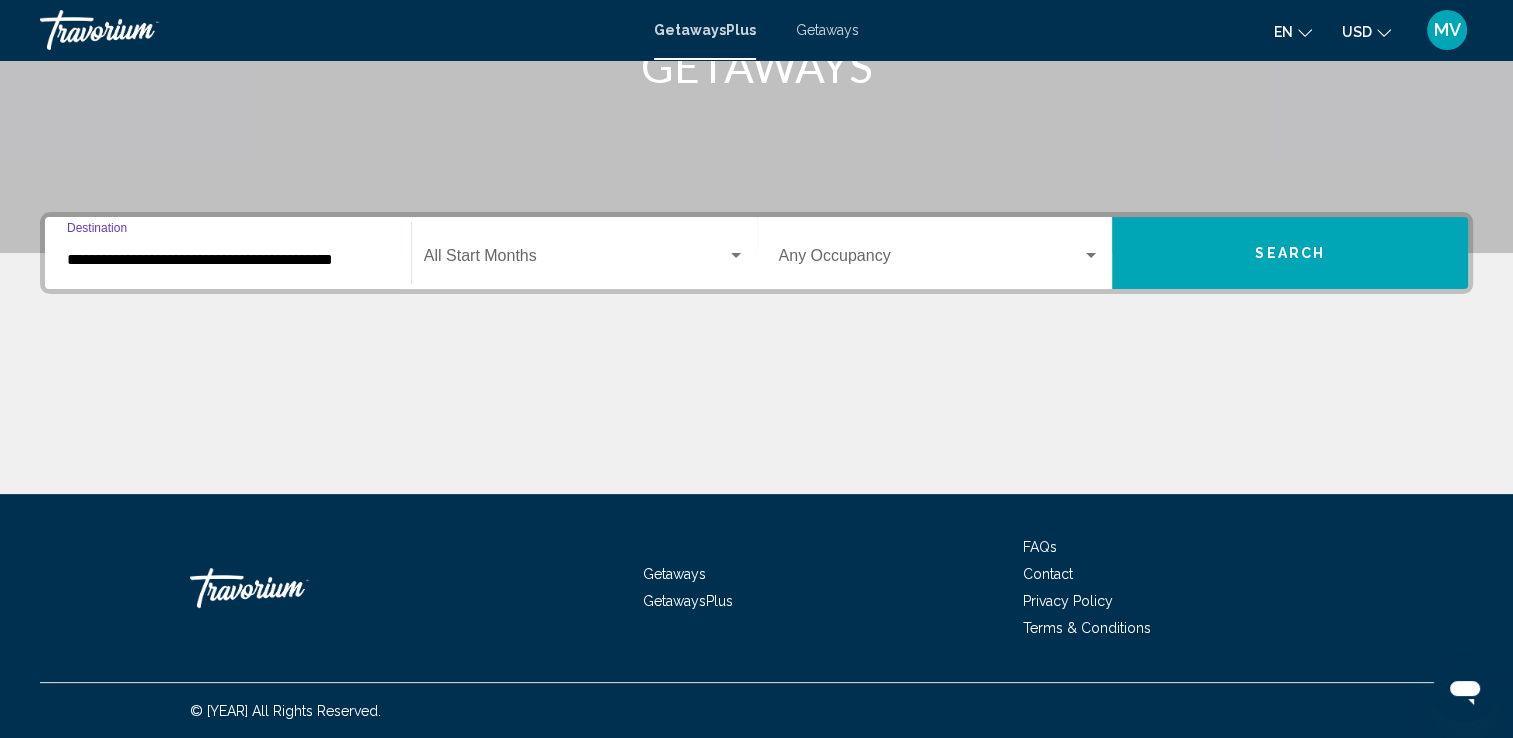 click at bounding box center [931, 260] 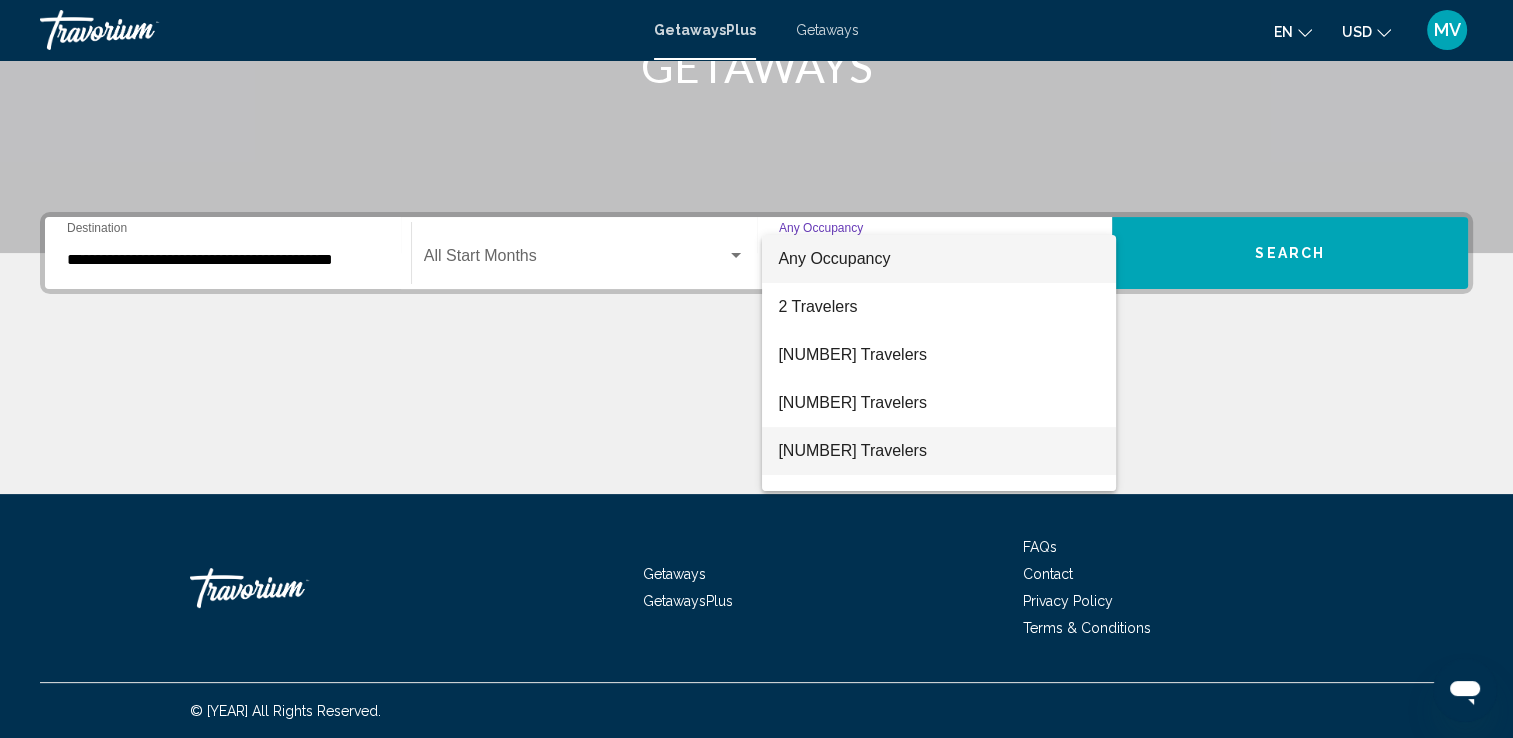 click on "[NUMBER] Travelers" at bounding box center (939, 451) 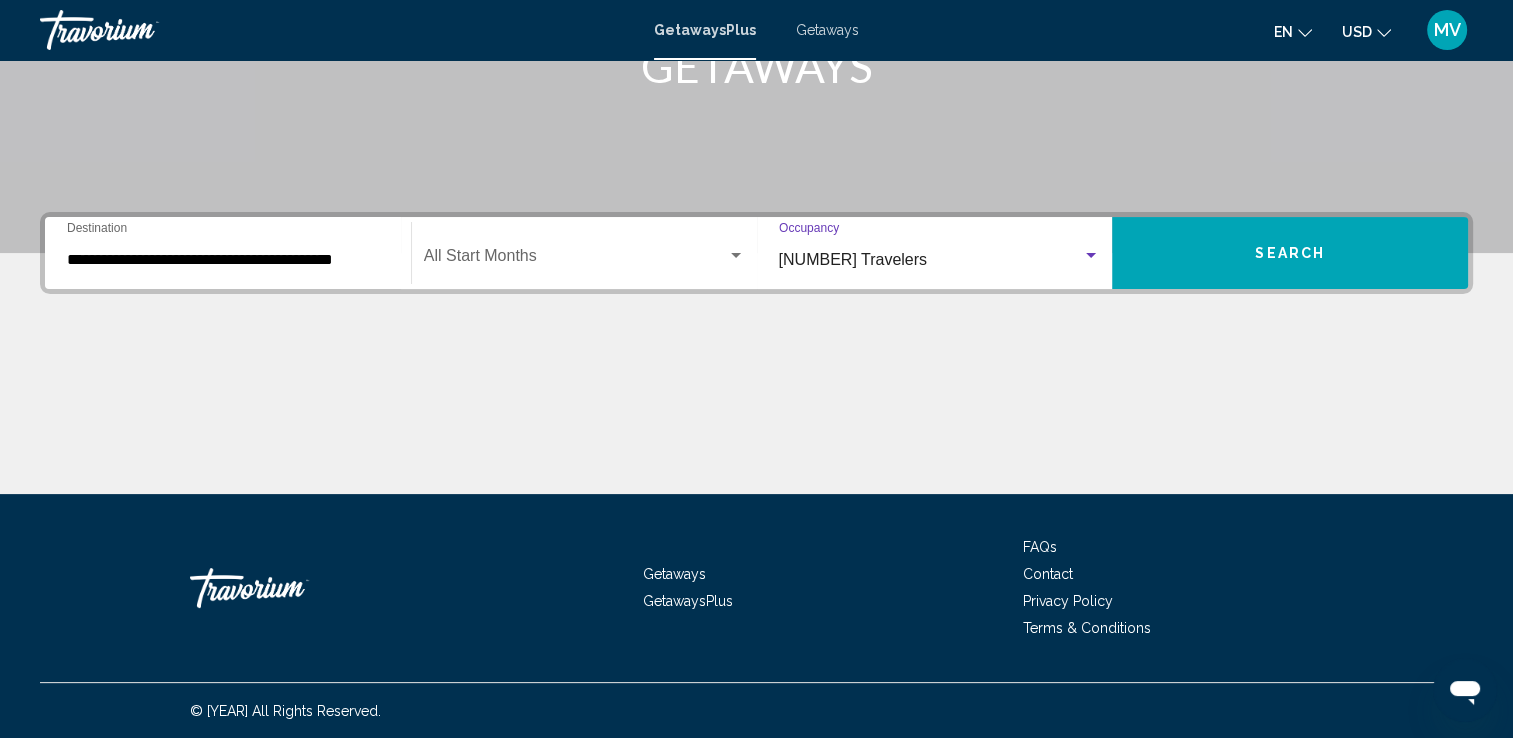 click on "Search" at bounding box center (1290, 253) 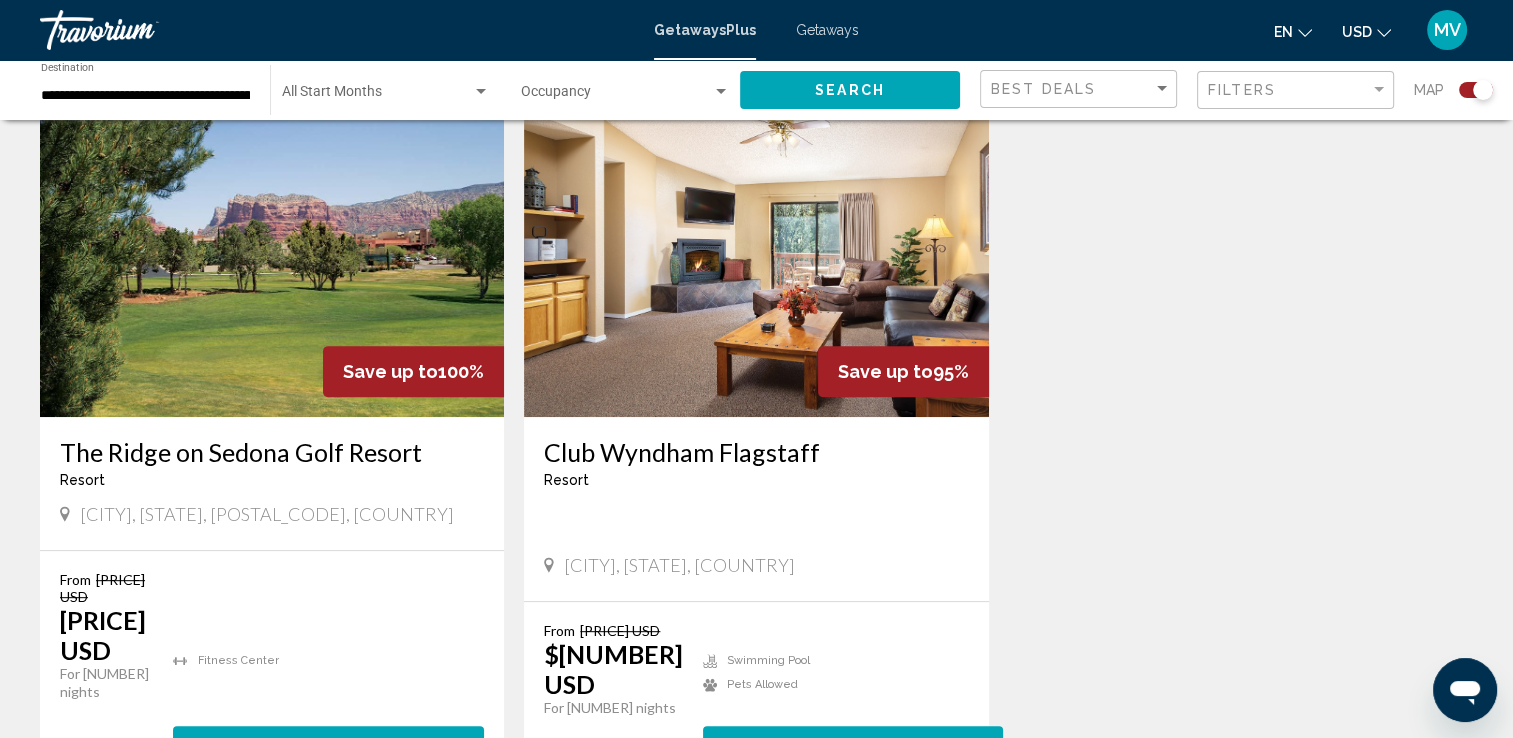scroll, scrollTop: 737, scrollLeft: 0, axis: vertical 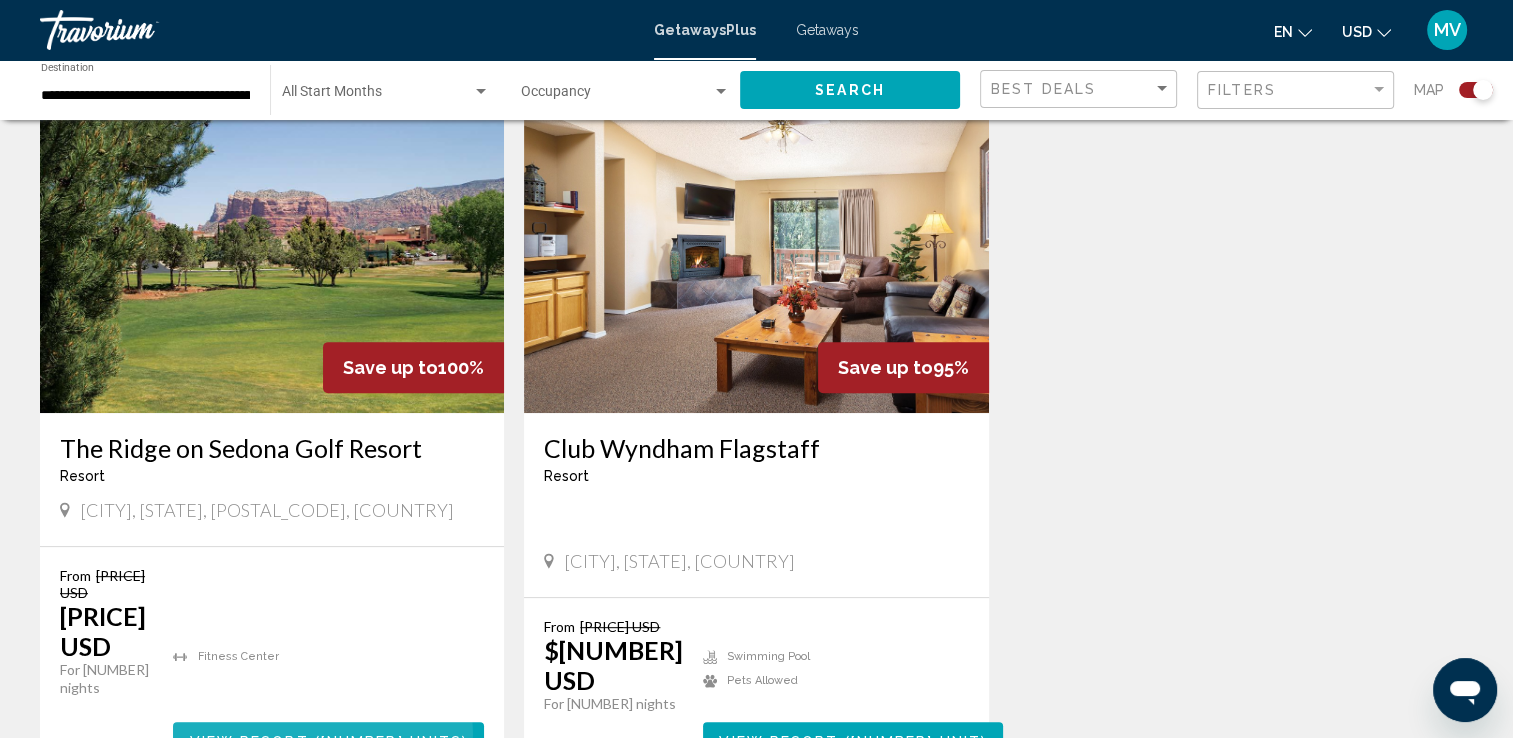 click on "( [NUMBER] units )" at bounding box center (389, 741) 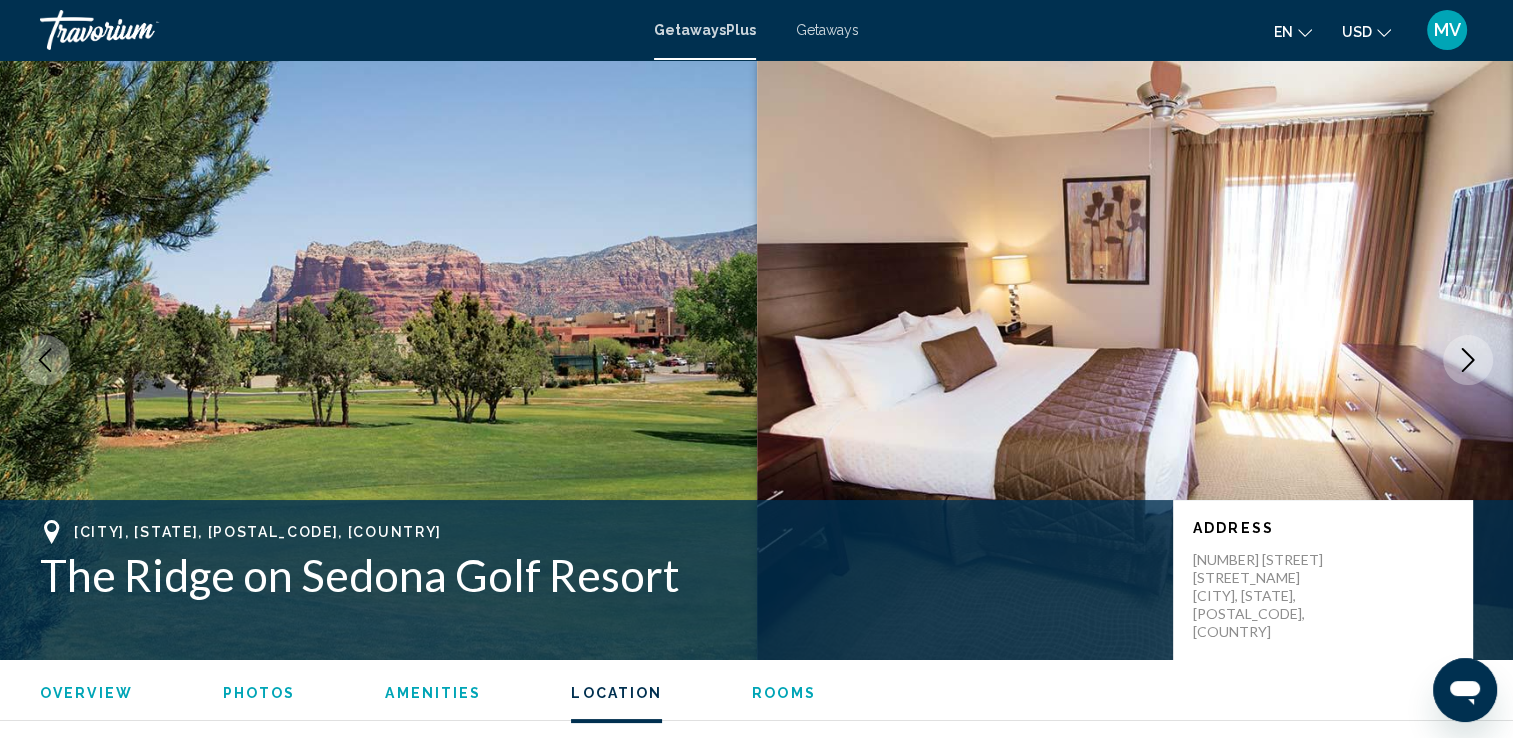 scroll, scrollTop: 2256, scrollLeft: 0, axis: vertical 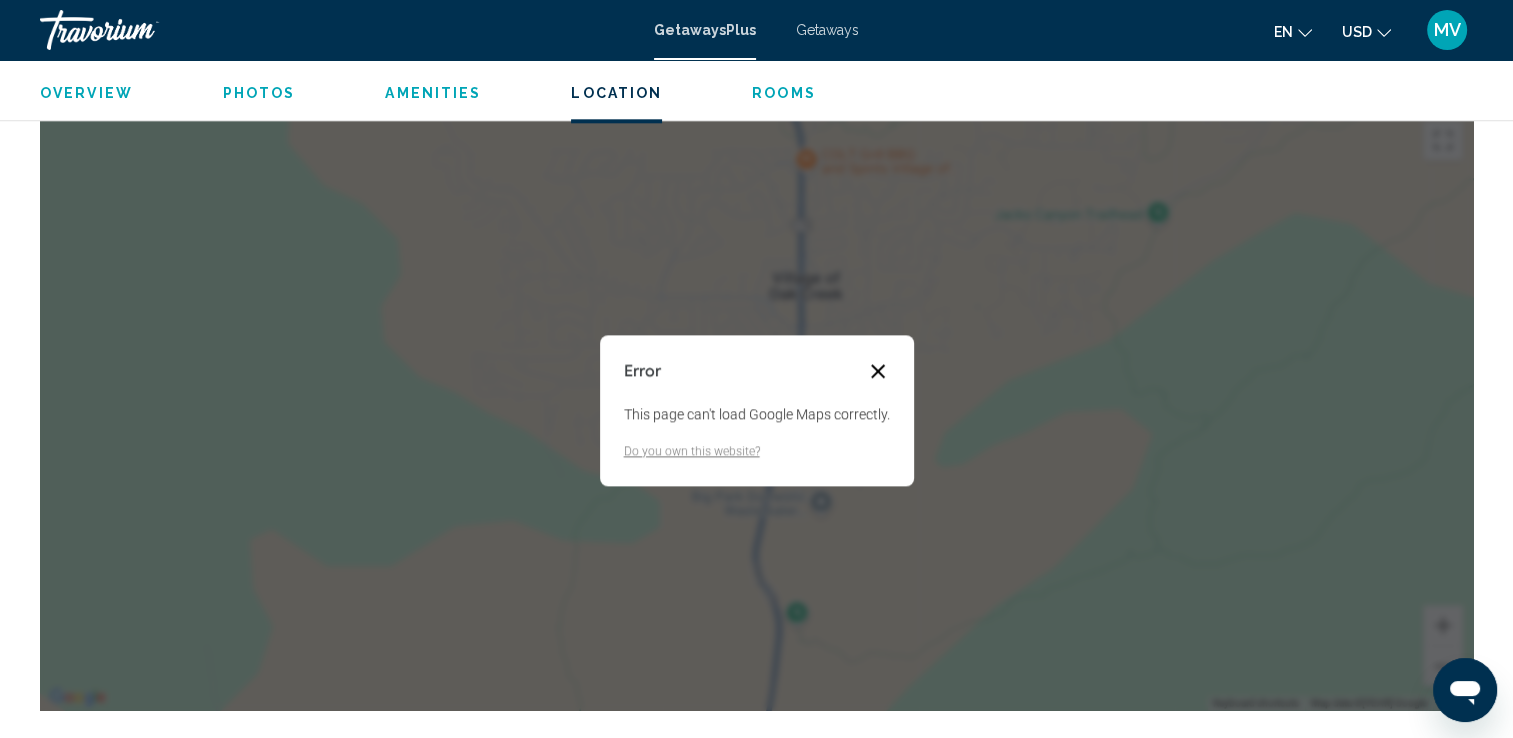 click at bounding box center [878, 371] 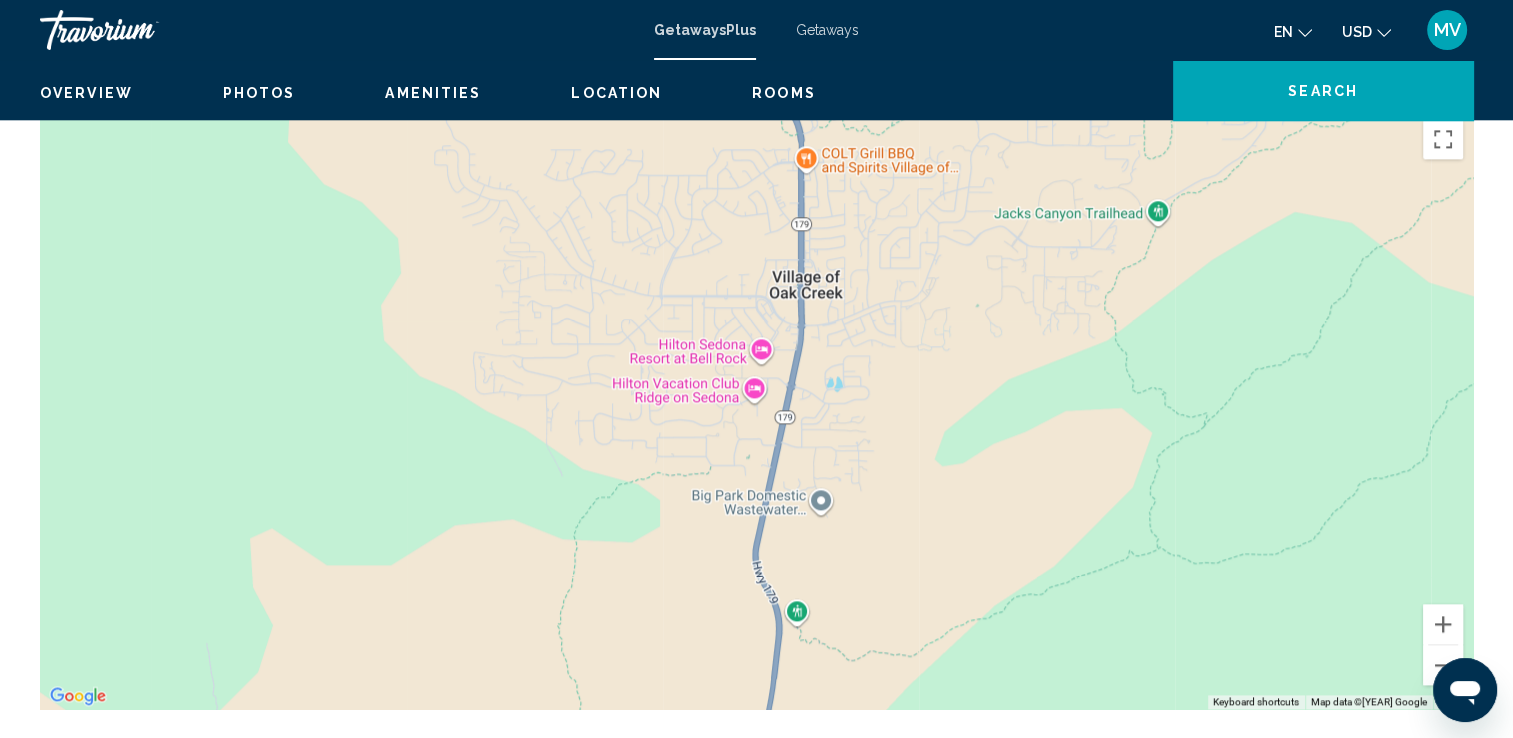 scroll, scrollTop: 0, scrollLeft: 0, axis: both 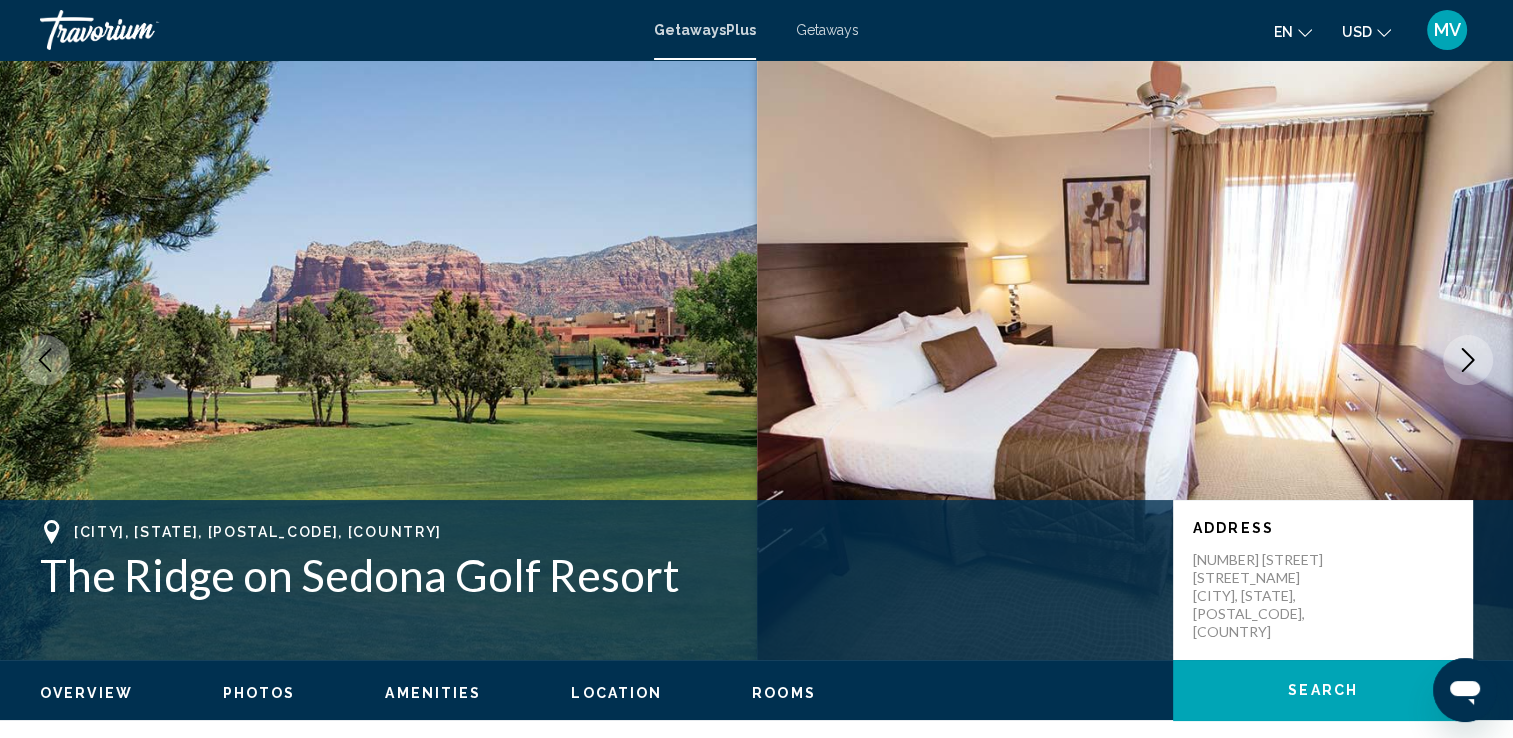 type 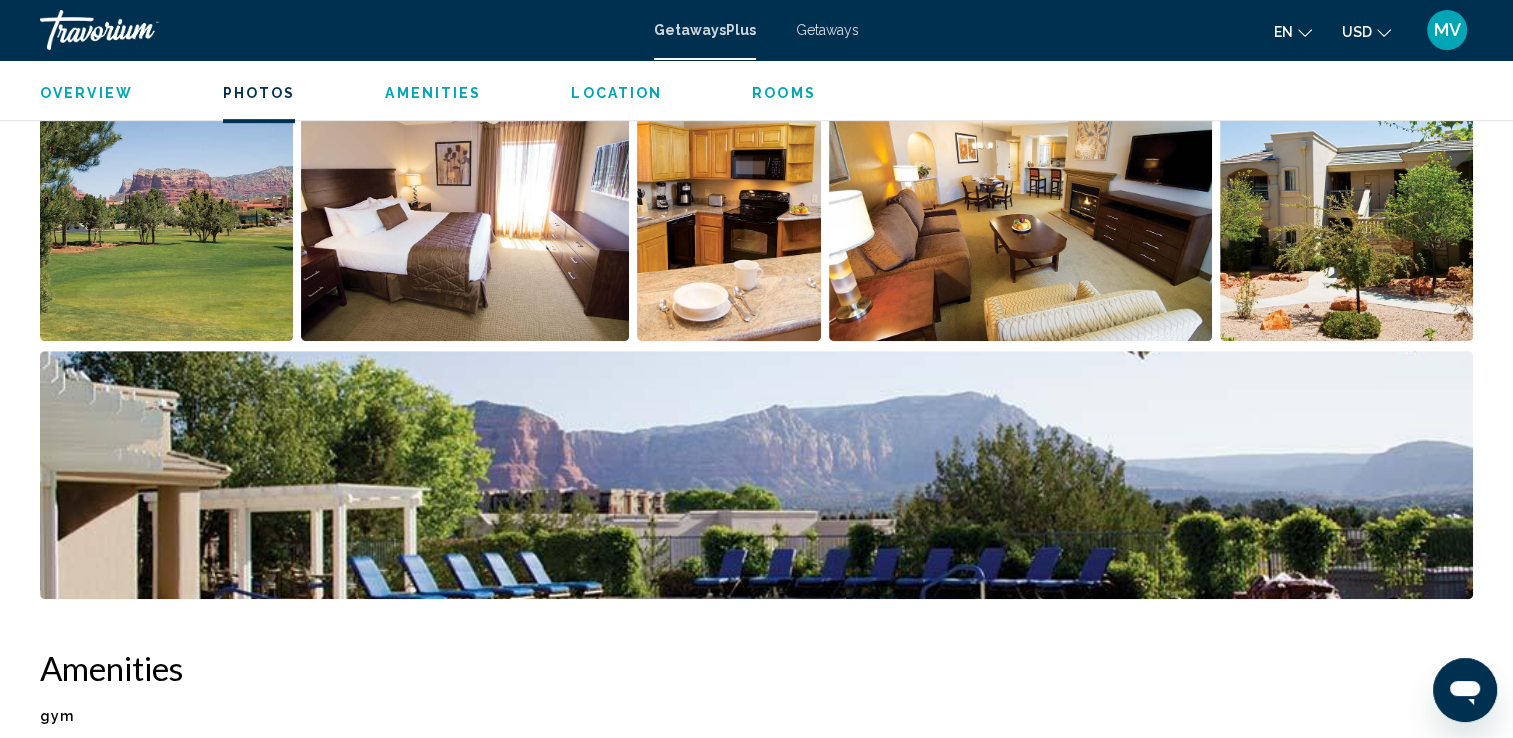 scroll, scrollTop: 974, scrollLeft: 0, axis: vertical 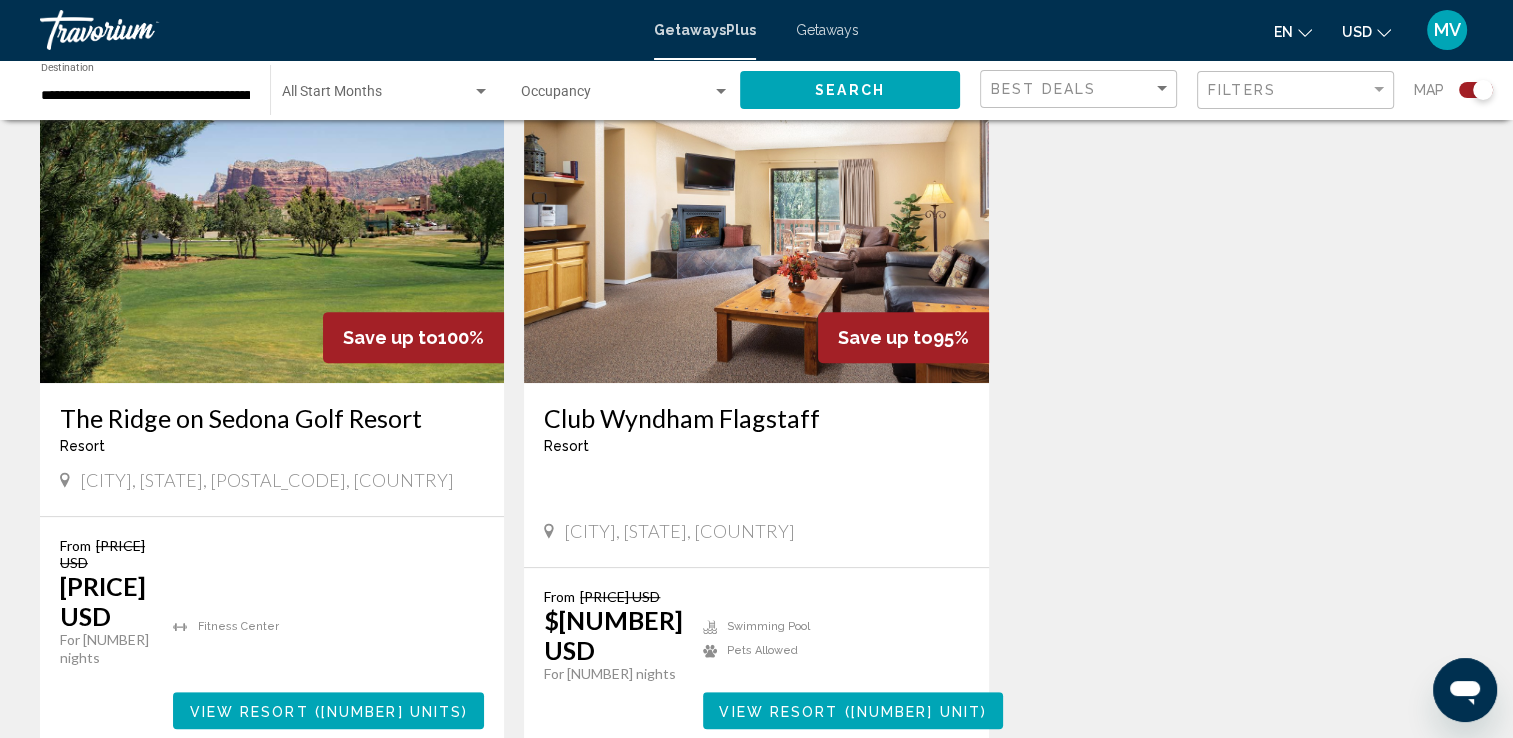 click on "[NUMBER] unit" at bounding box center (916, 711) 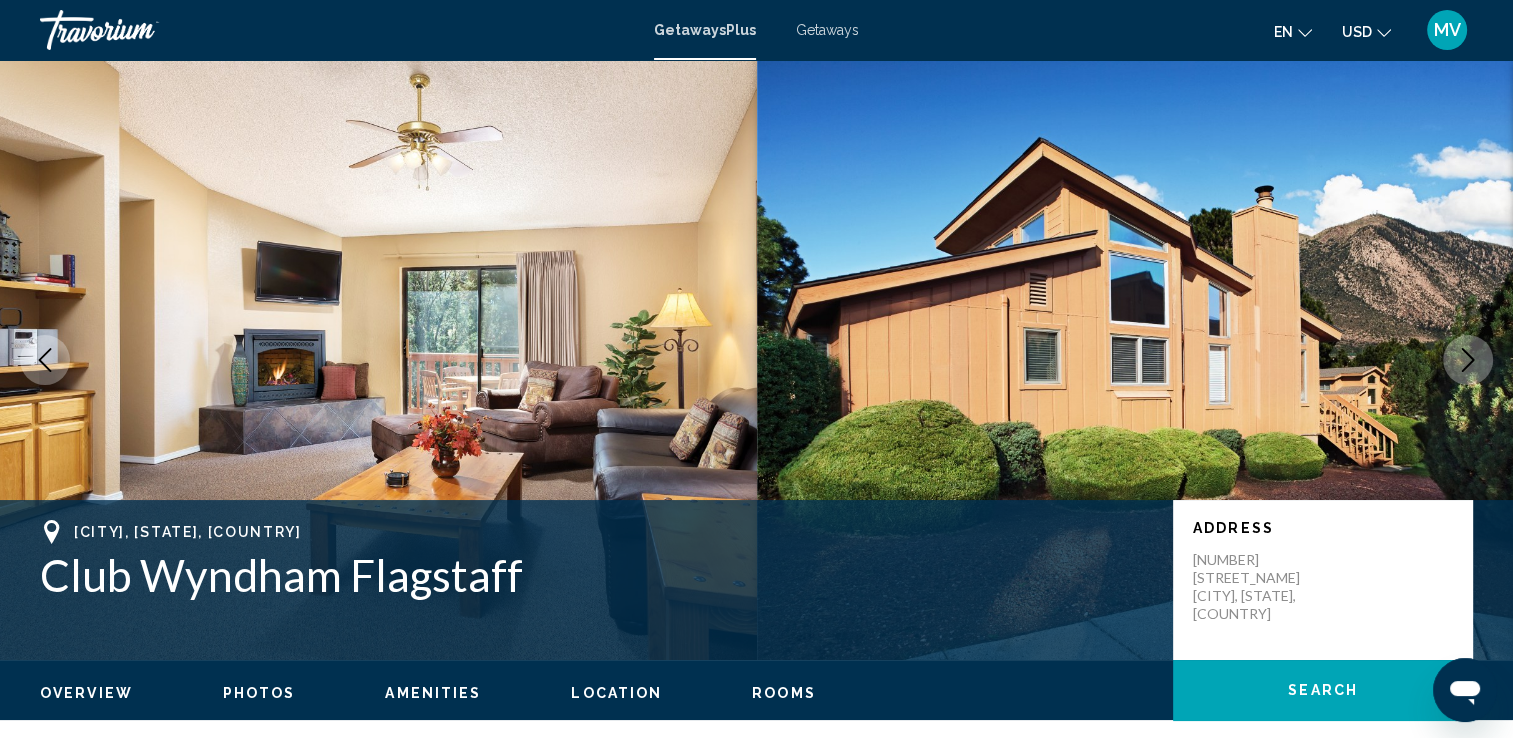 scroll, scrollTop: 2660, scrollLeft: 0, axis: vertical 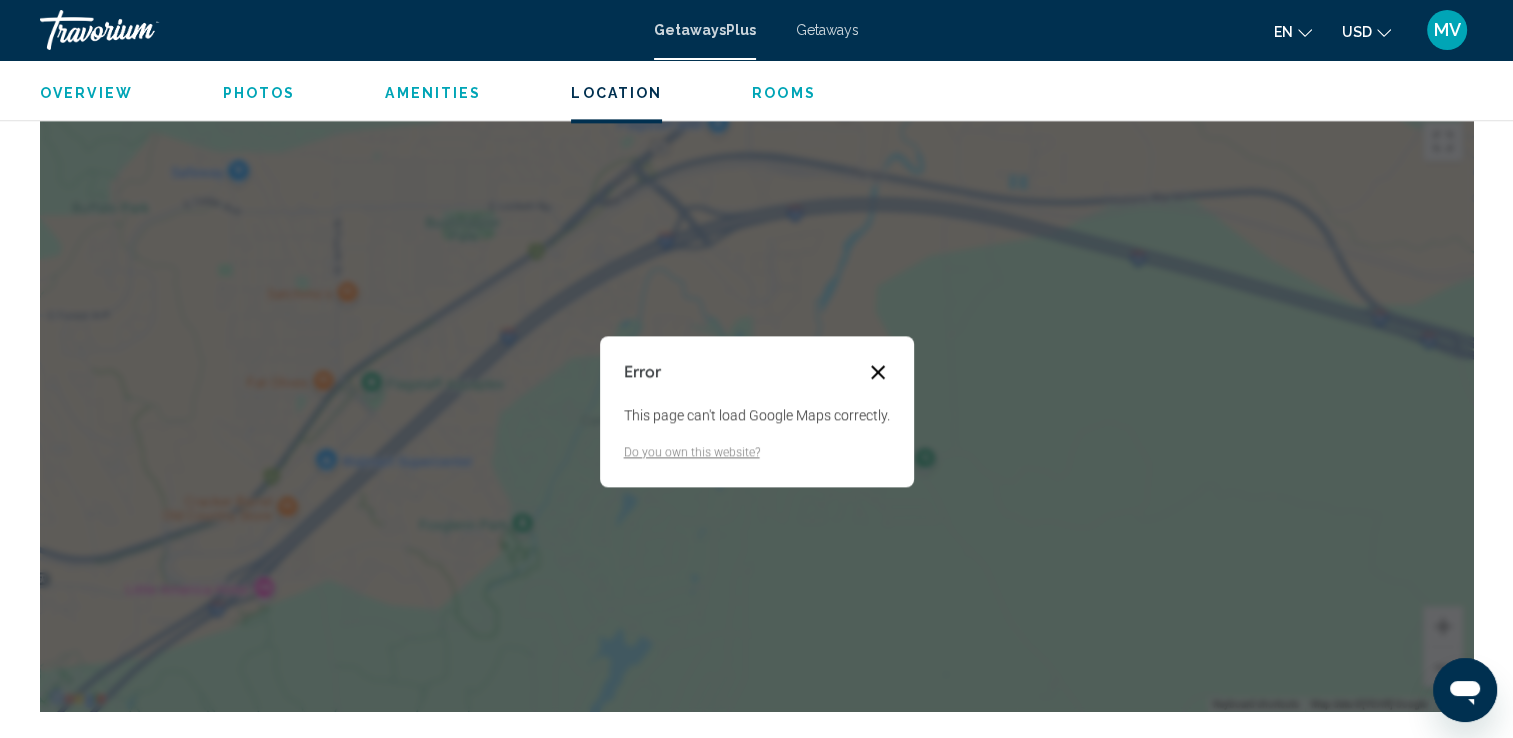 click at bounding box center [878, 372] 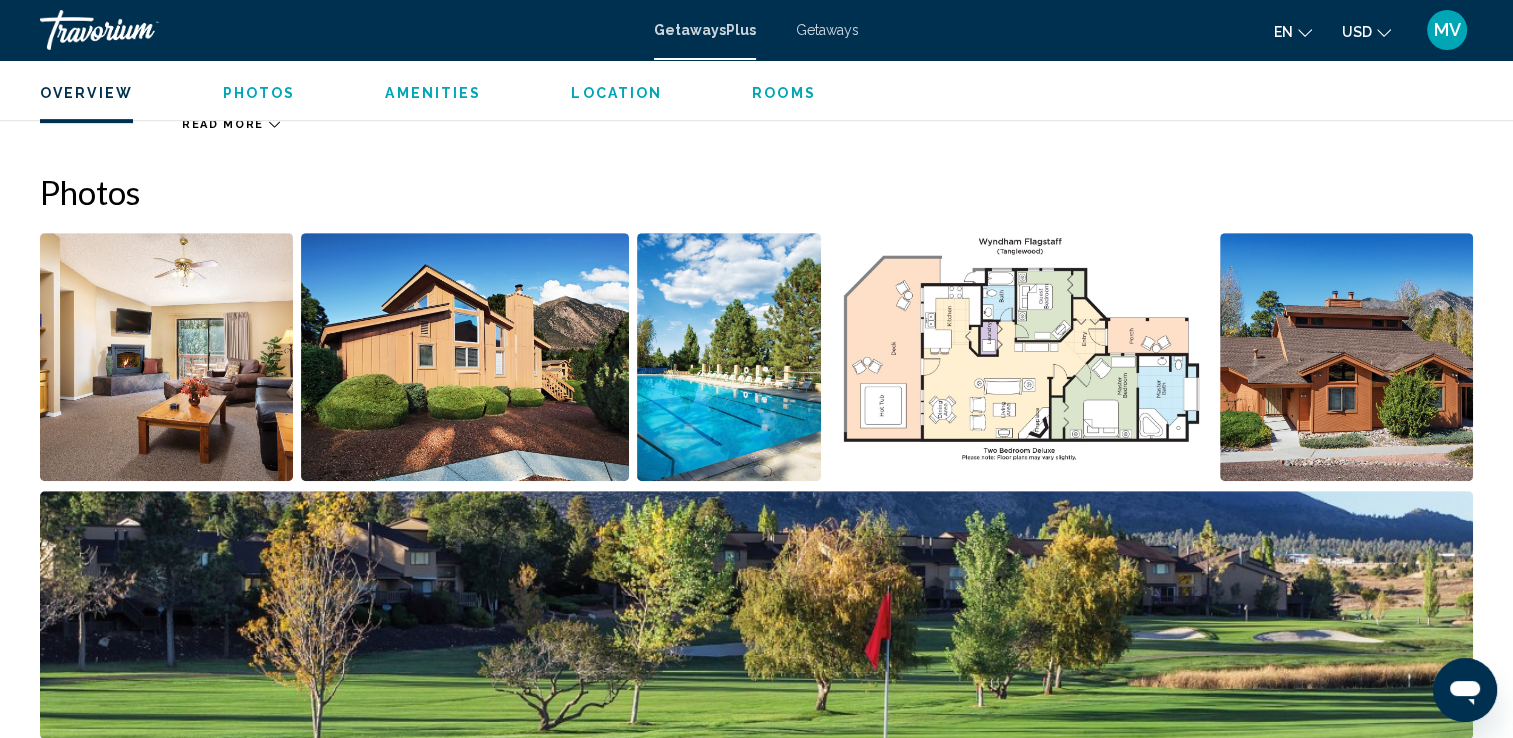 scroll, scrollTop: 853, scrollLeft: 0, axis: vertical 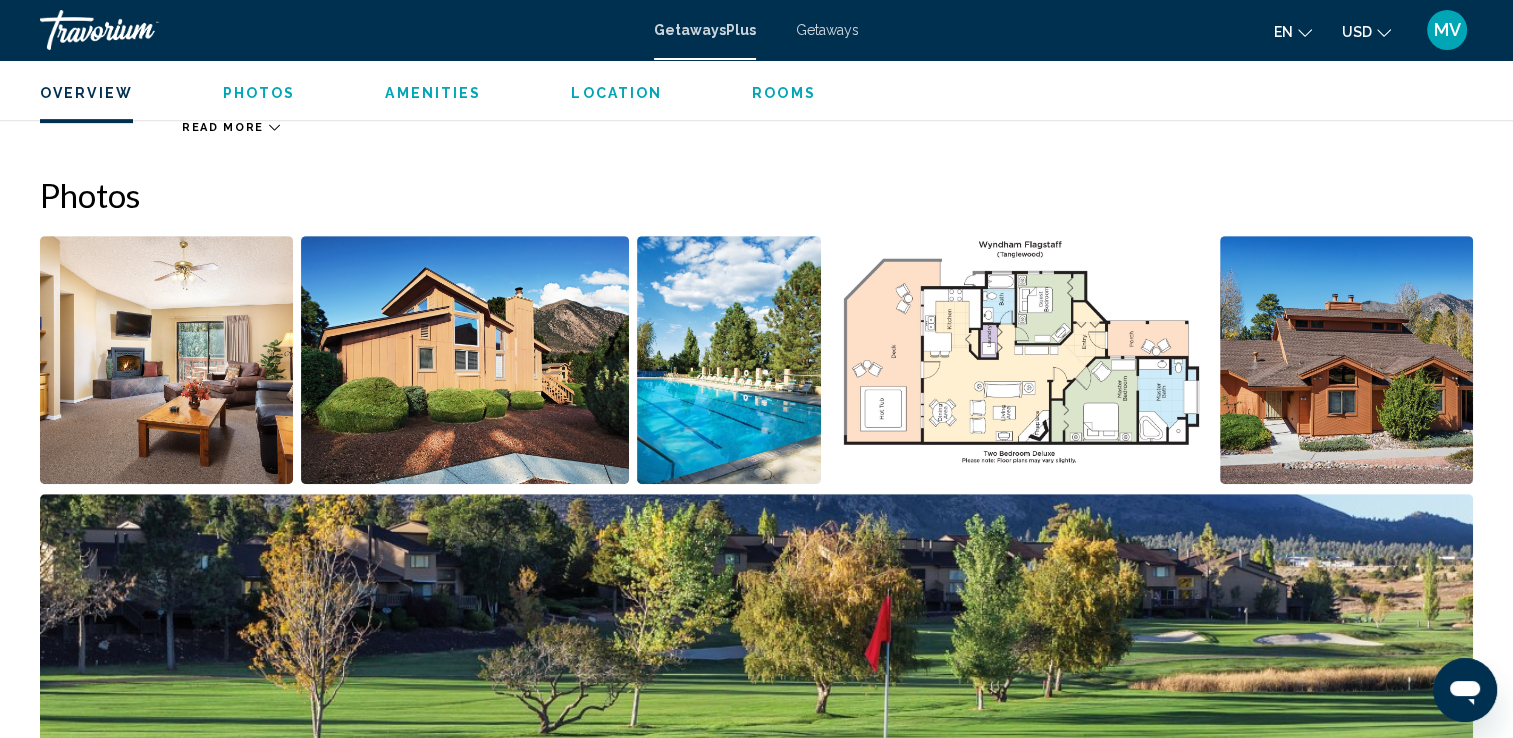 click at bounding box center [1020, 360] 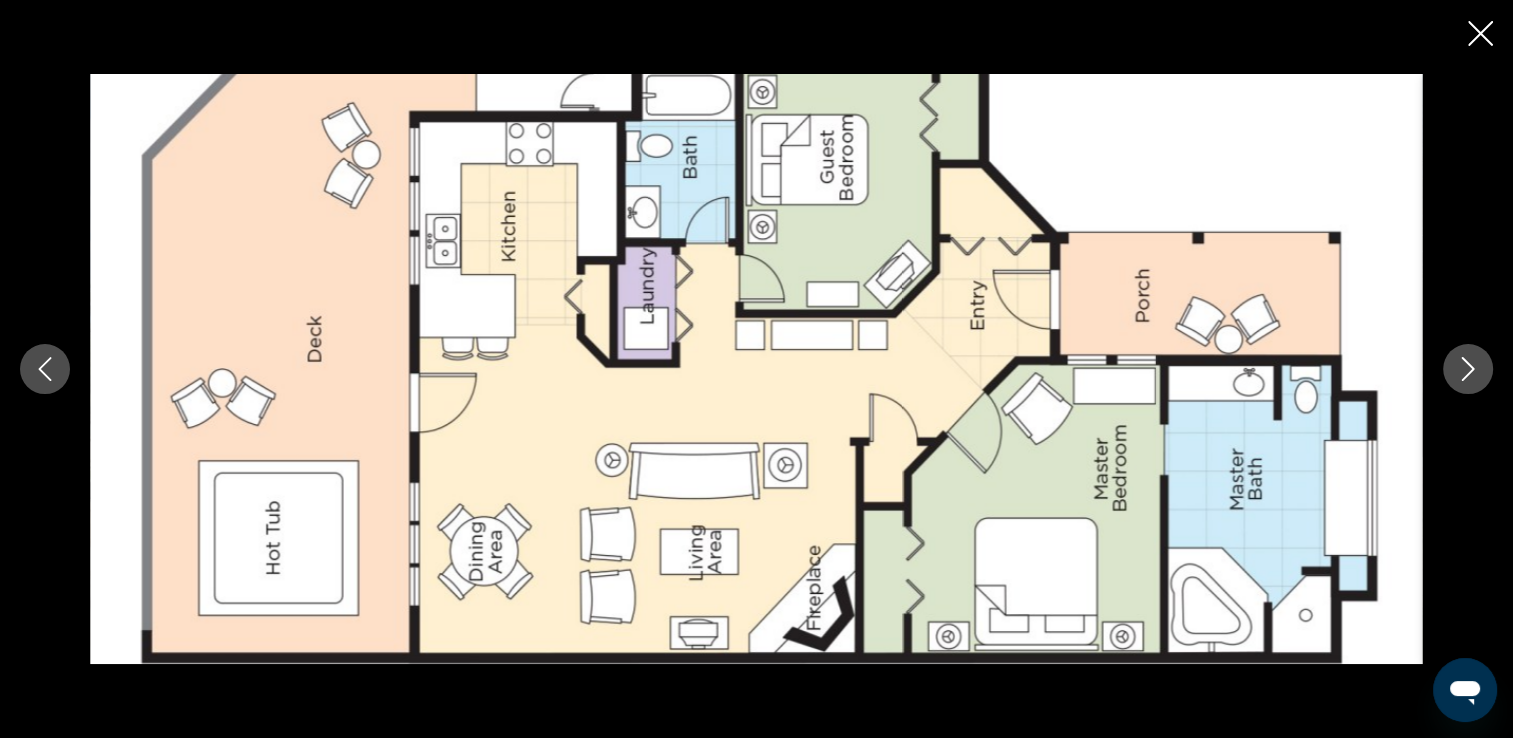 scroll, scrollTop: 1328, scrollLeft: 0, axis: vertical 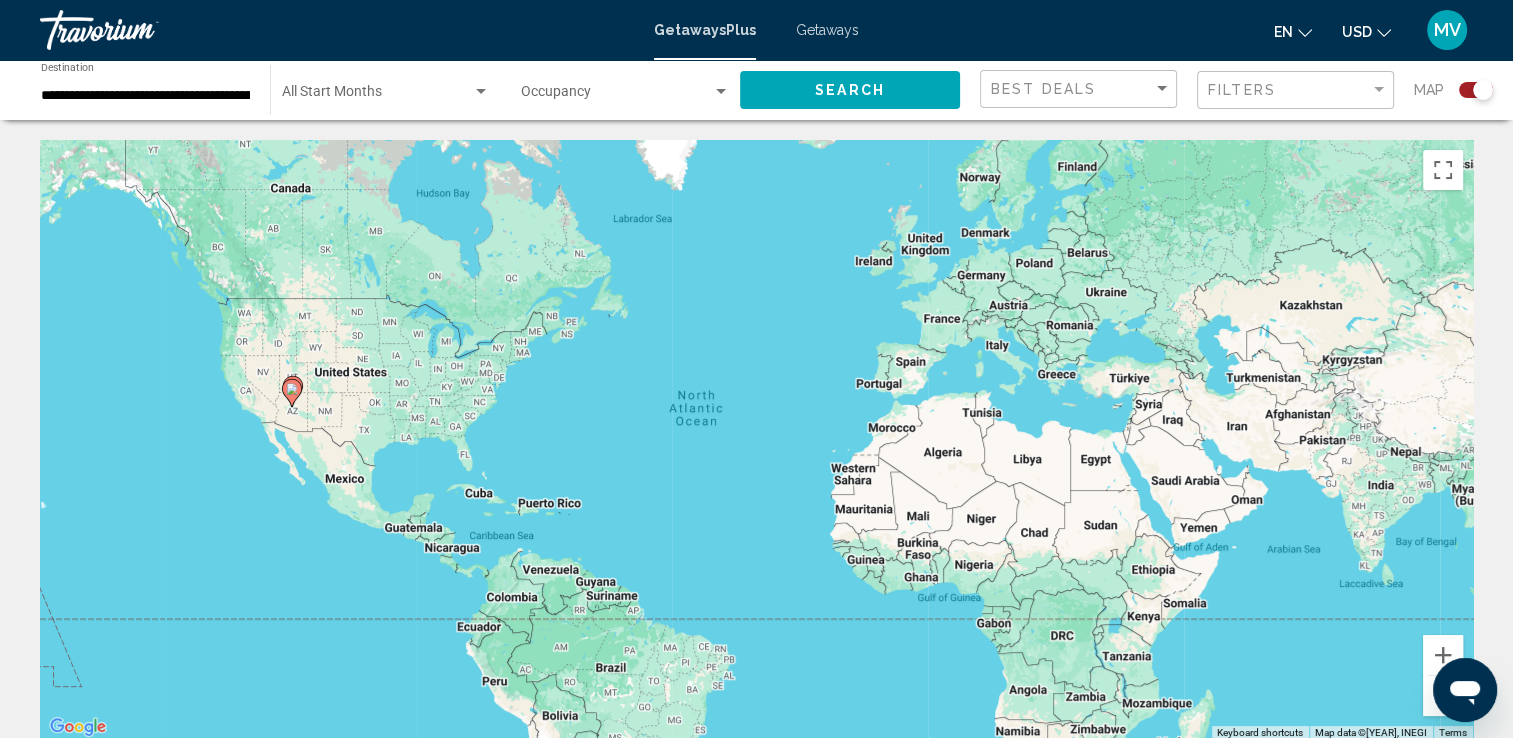 click on "Getaways" at bounding box center (827, 30) 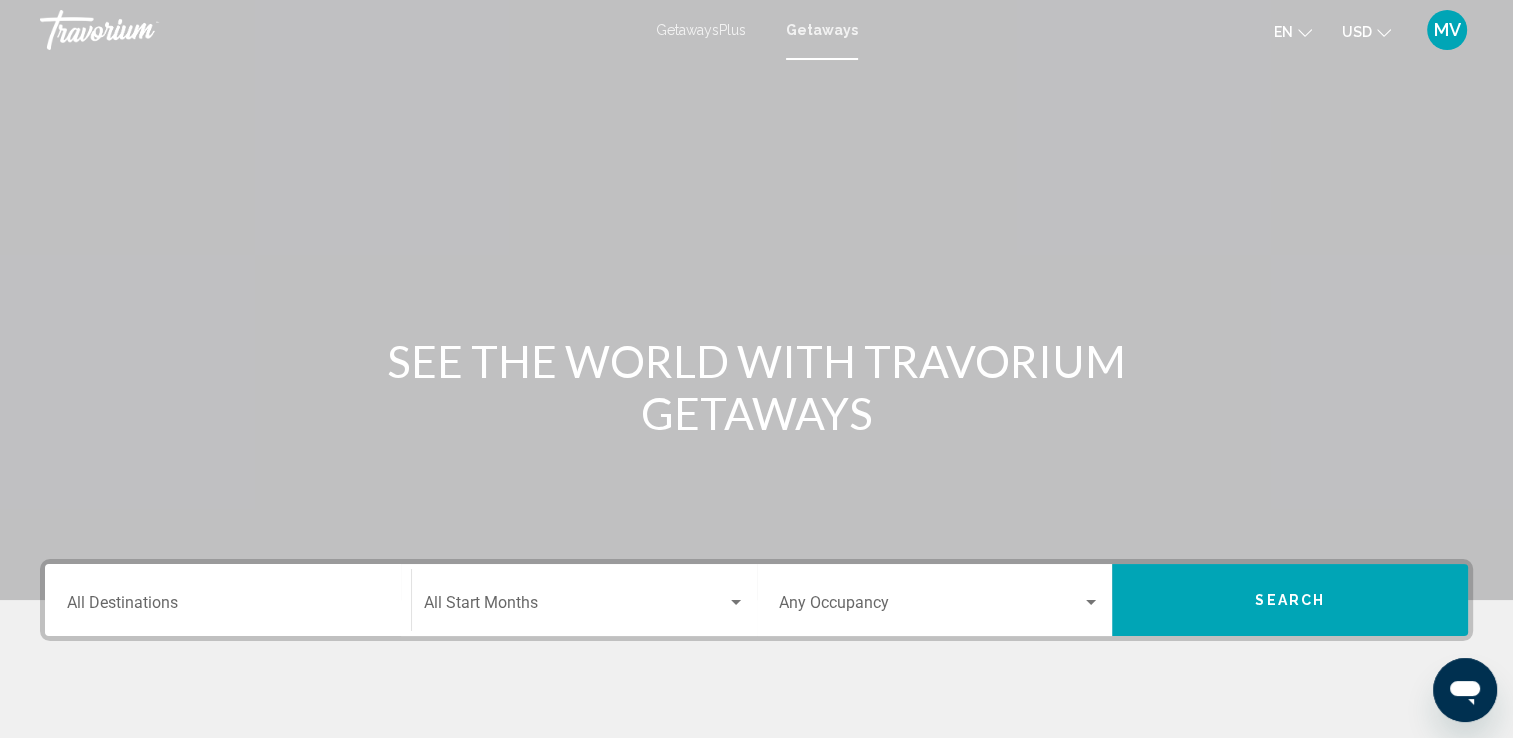 click on "Destination All Destinations" at bounding box center (228, 600) 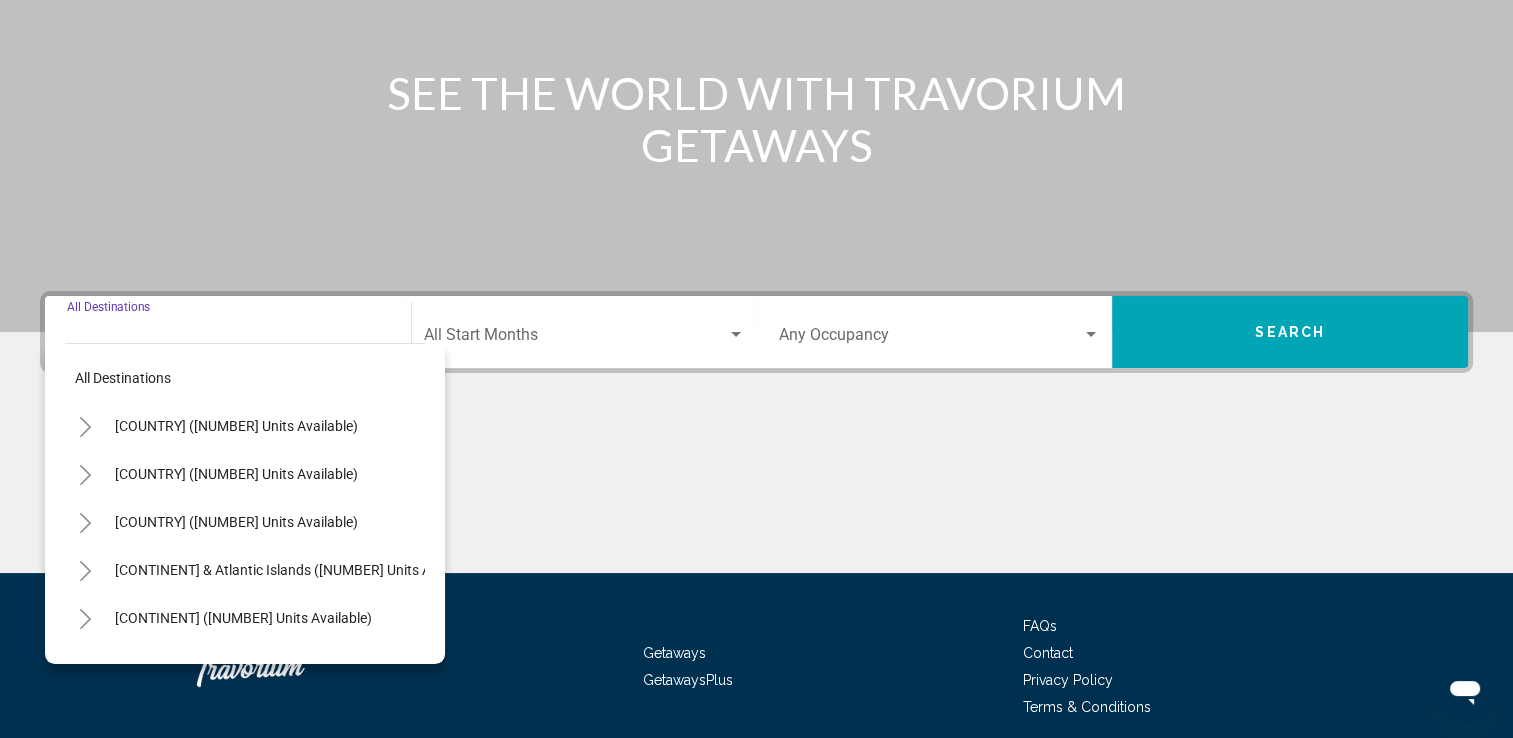 scroll, scrollTop: 347, scrollLeft: 0, axis: vertical 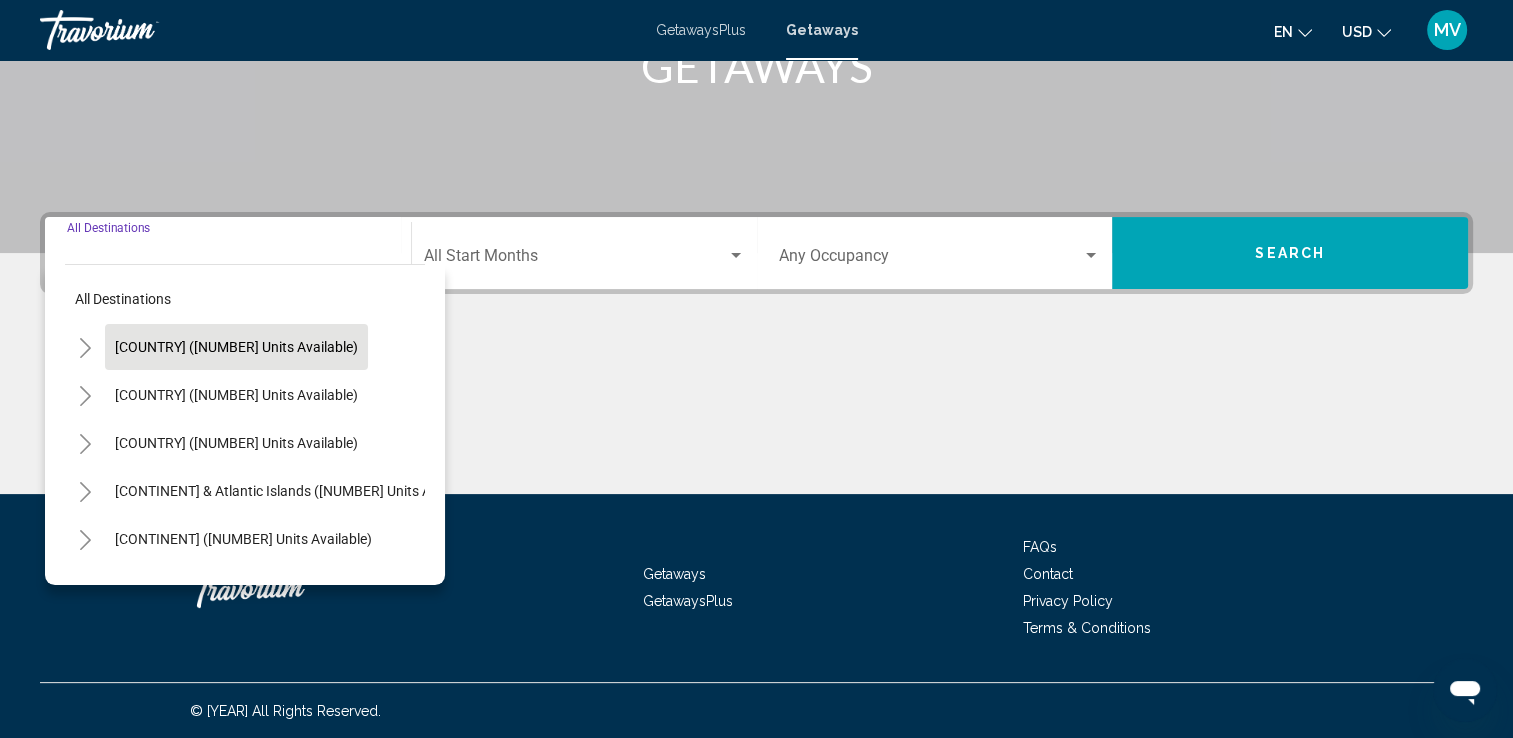 click on "[COUNTRY] ([NUMBER] units available)" at bounding box center [236, 347] 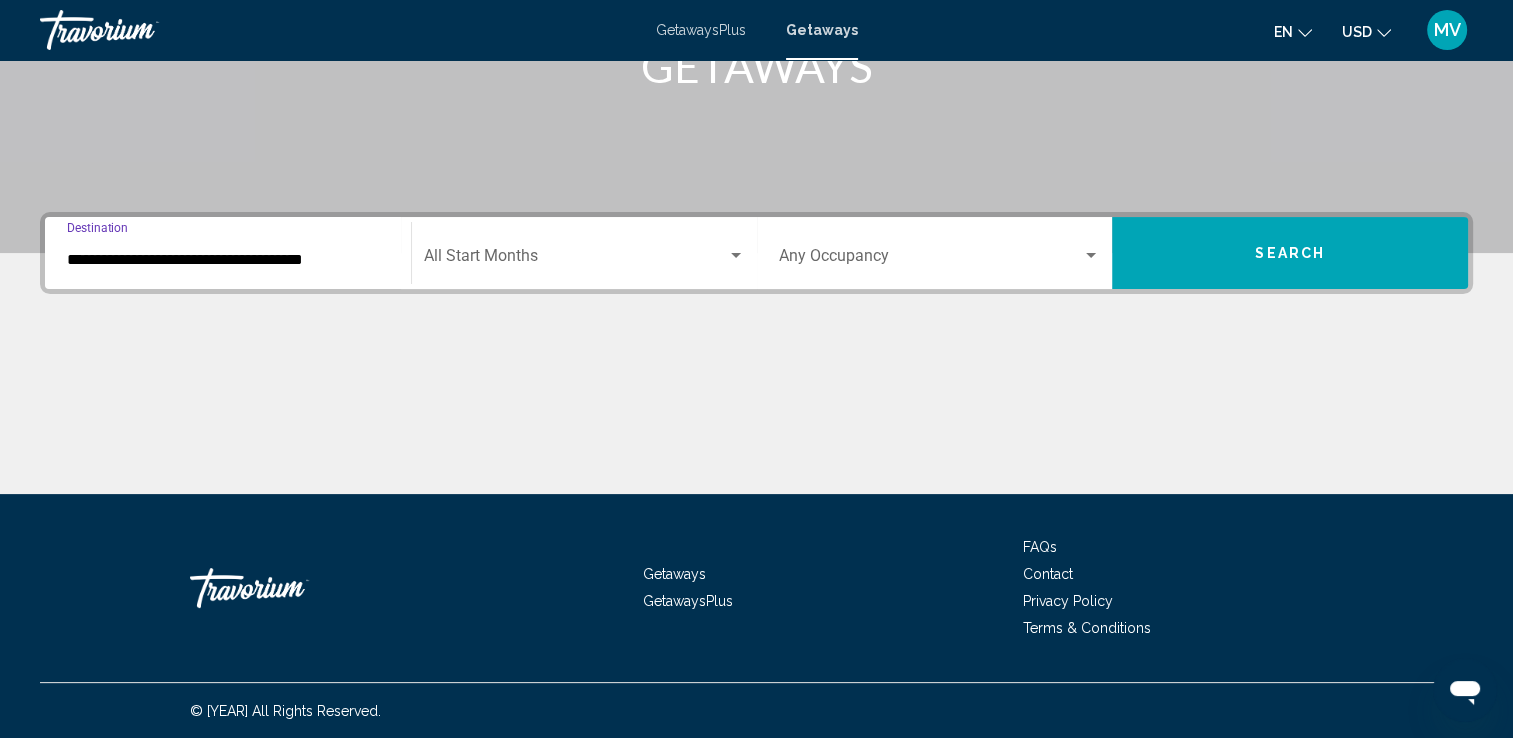 click on "**********" at bounding box center [228, 260] 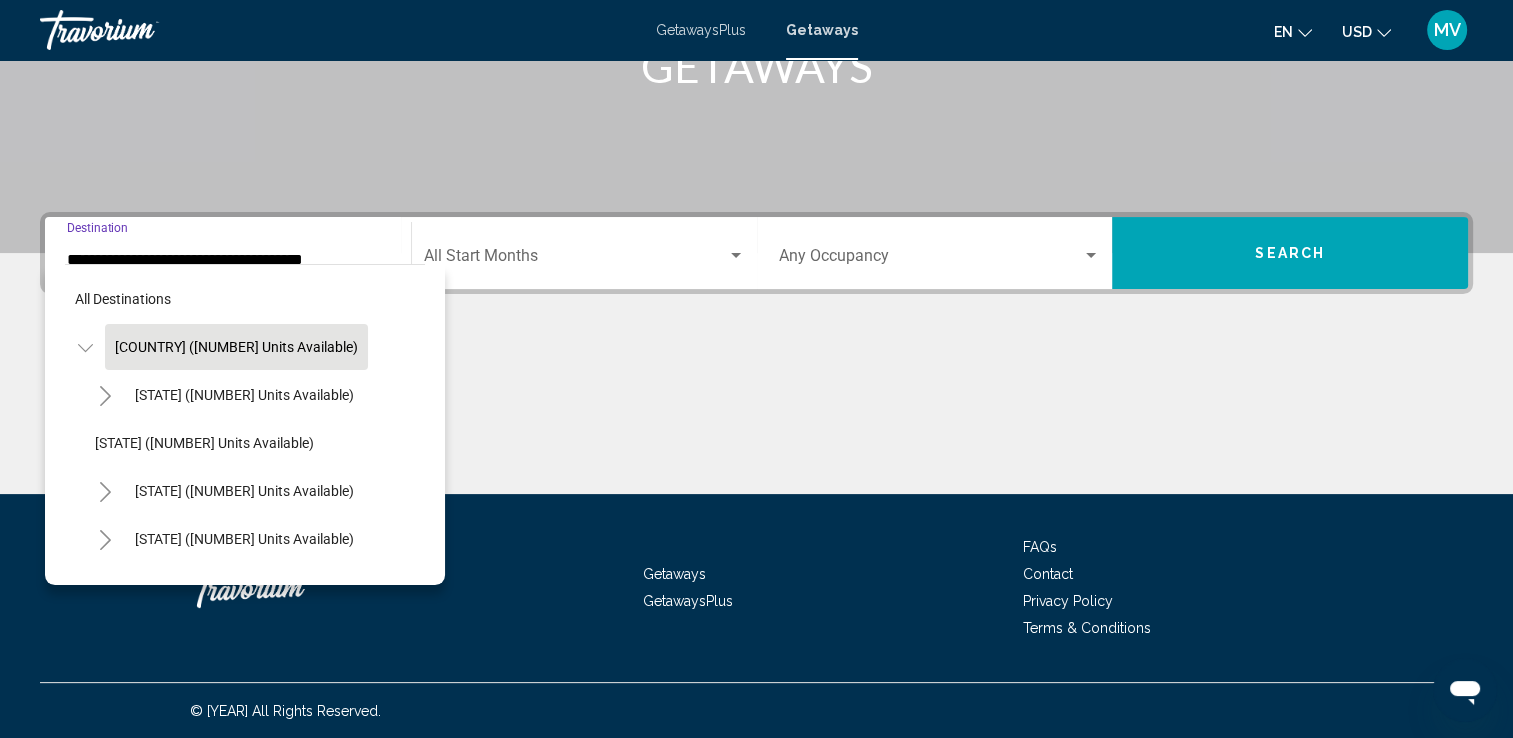 scroll, scrollTop: 324, scrollLeft: 0, axis: vertical 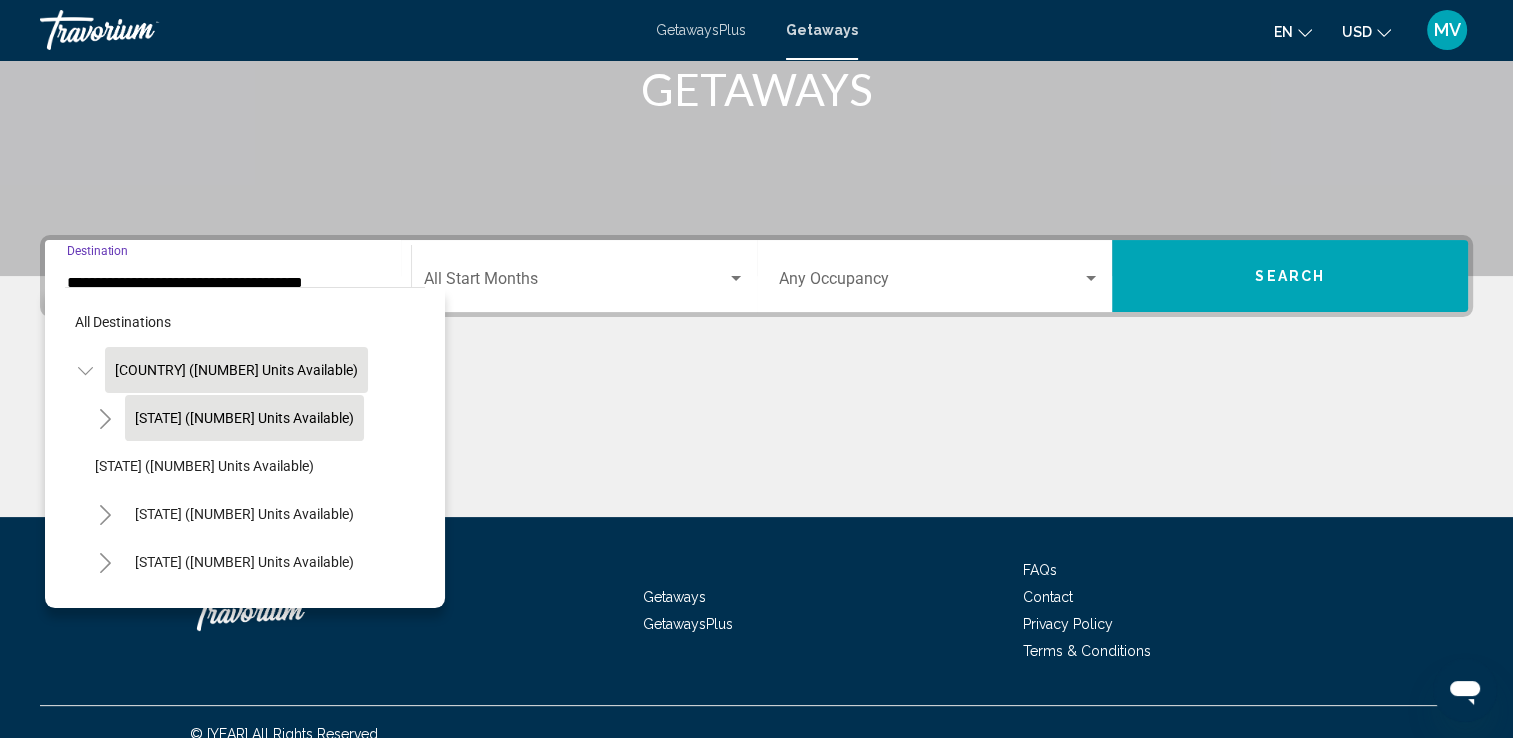 click on "[STATE] ([NUMBER] units available)" at bounding box center (244, 418) 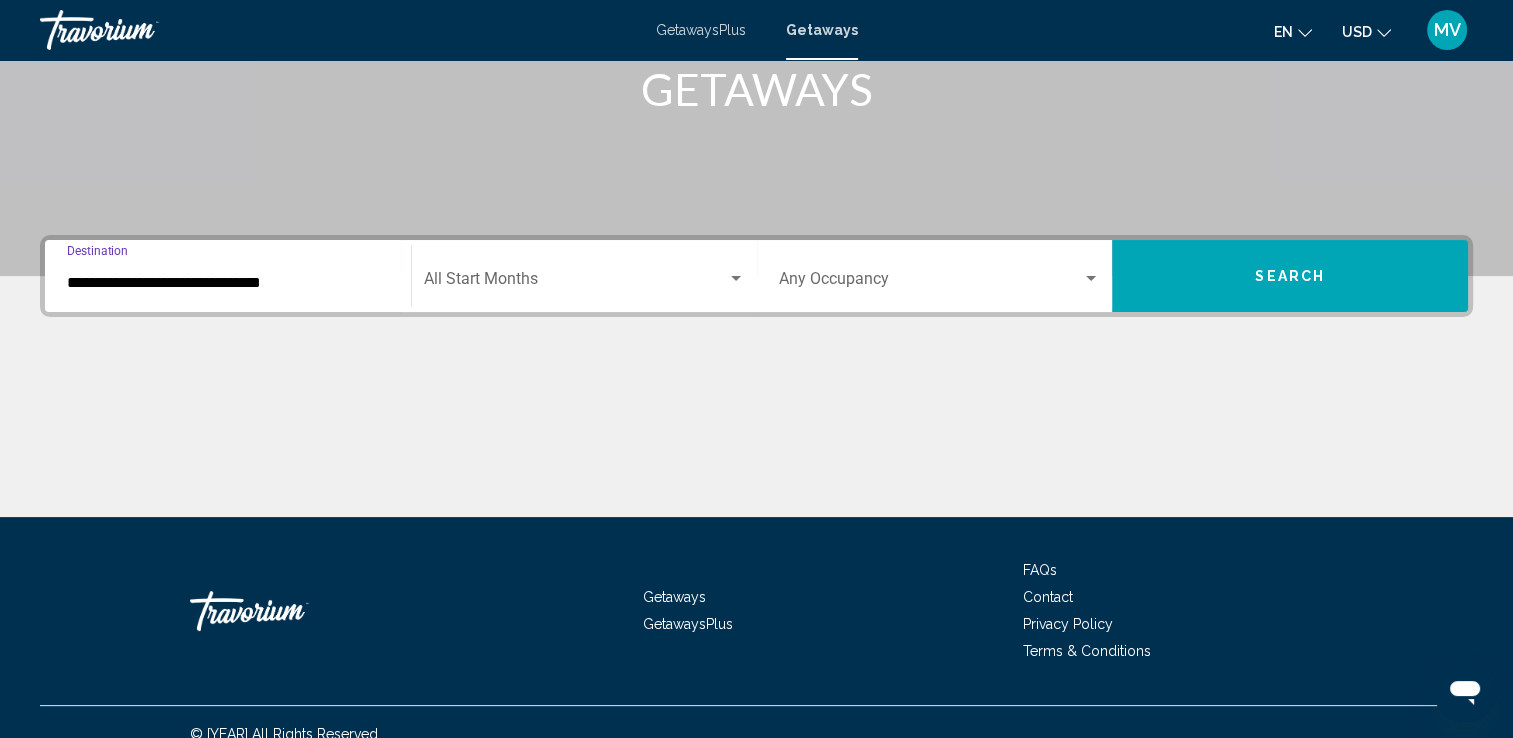 scroll, scrollTop: 347, scrollLeft: 0, axis: vertical 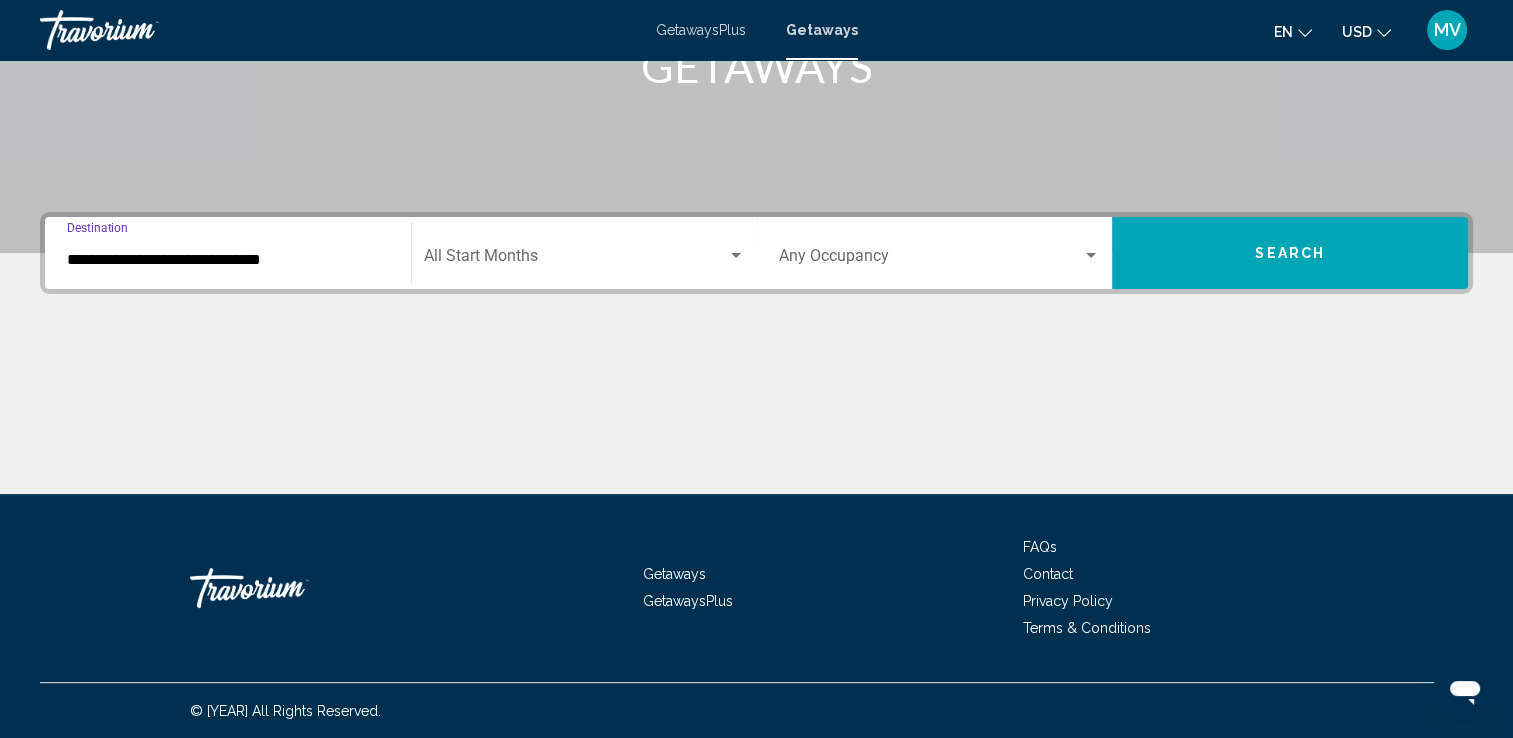 click on "**********" at bounding box center (228, 260) 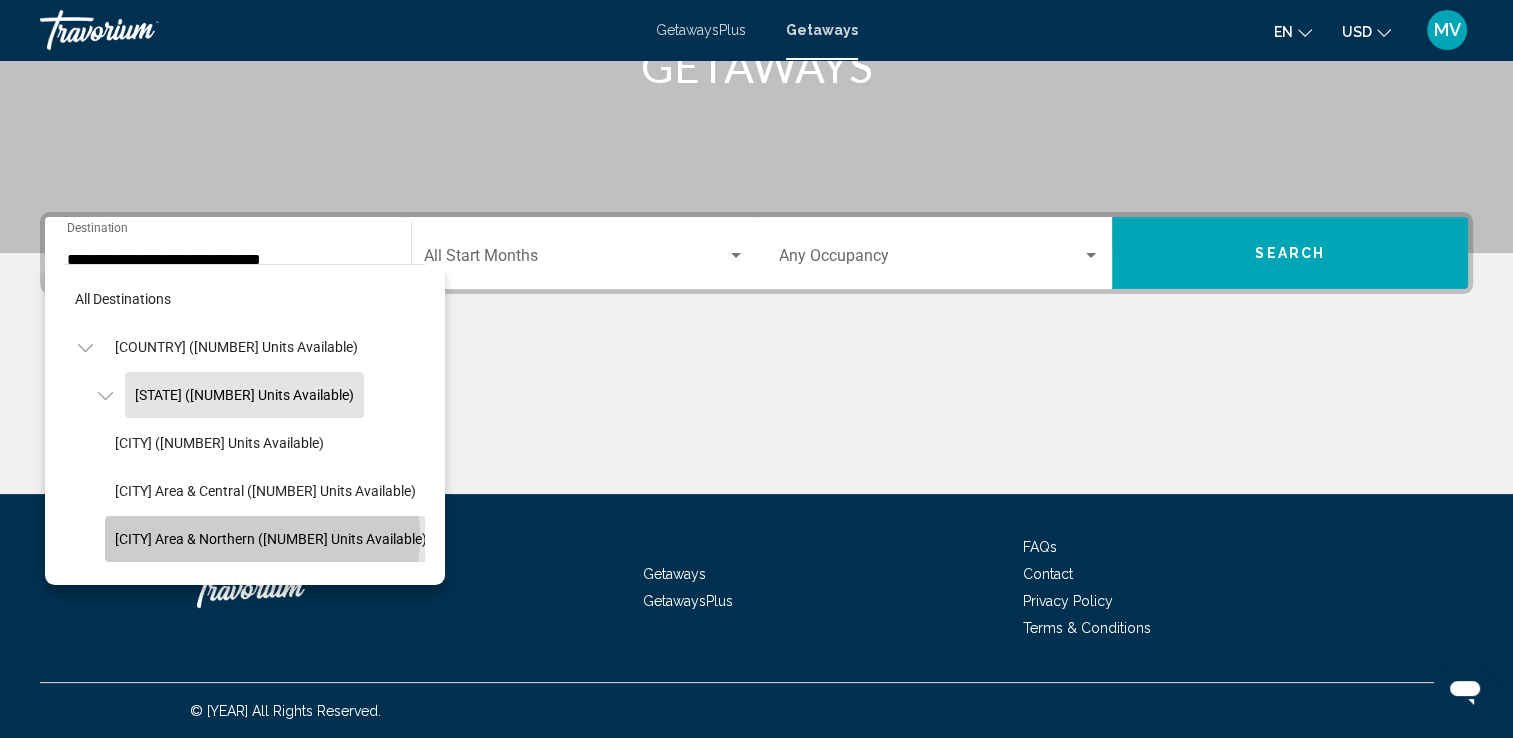 click on "[CITY] Area & Northern ([NUMBER] units available)" at bounding box center [271, 539] 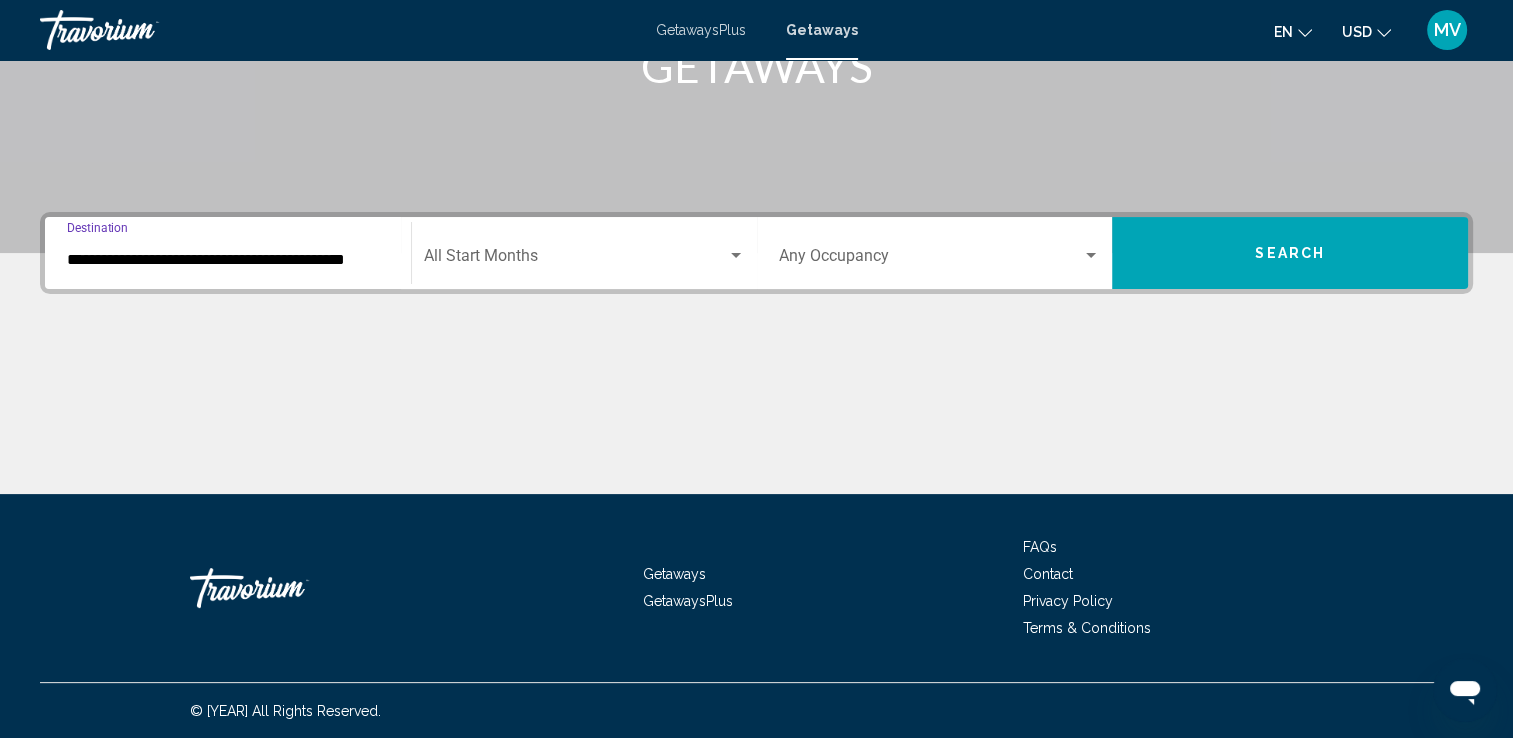 click at bounding box center (931, 260) 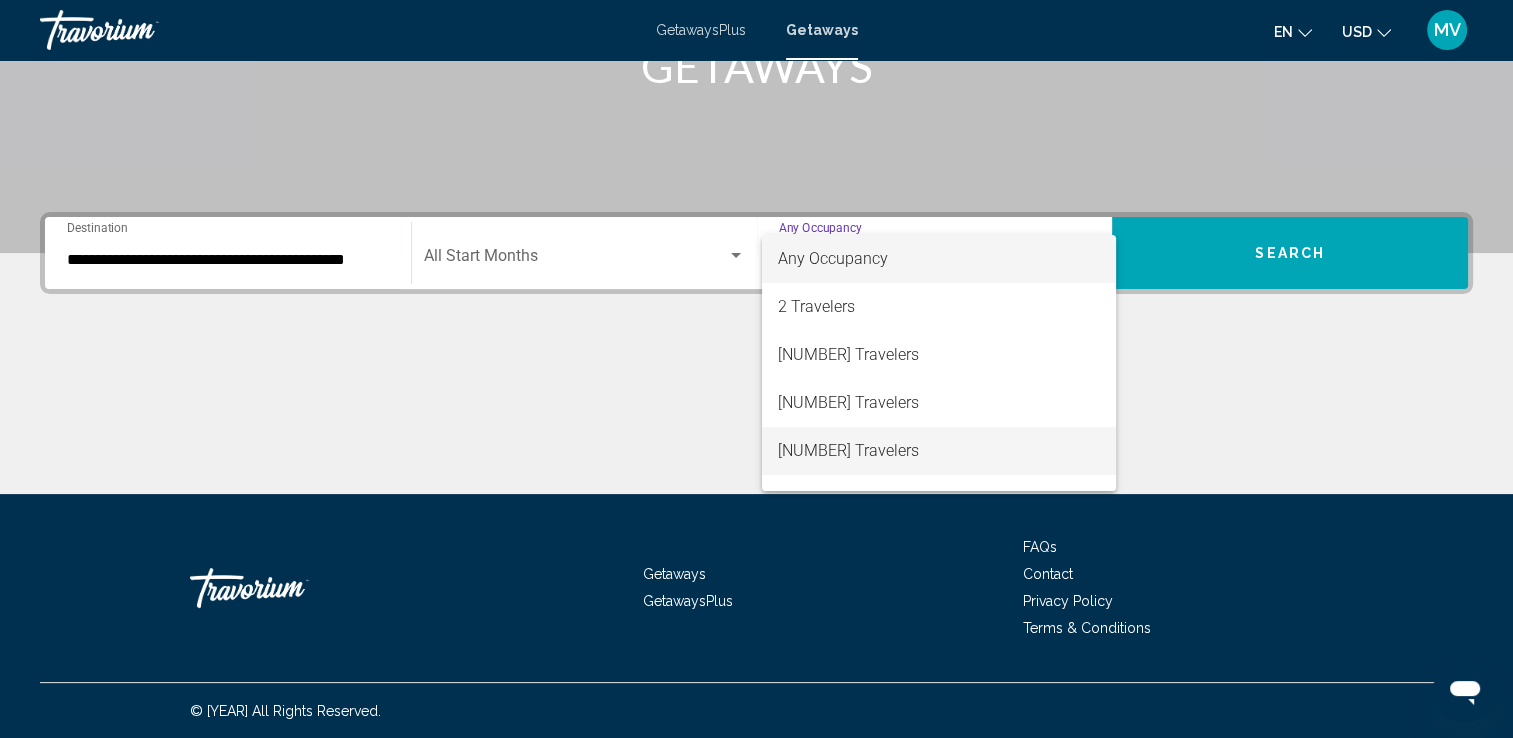 click on "[NUMBER] Travelers" at bounding box center [939, 451] 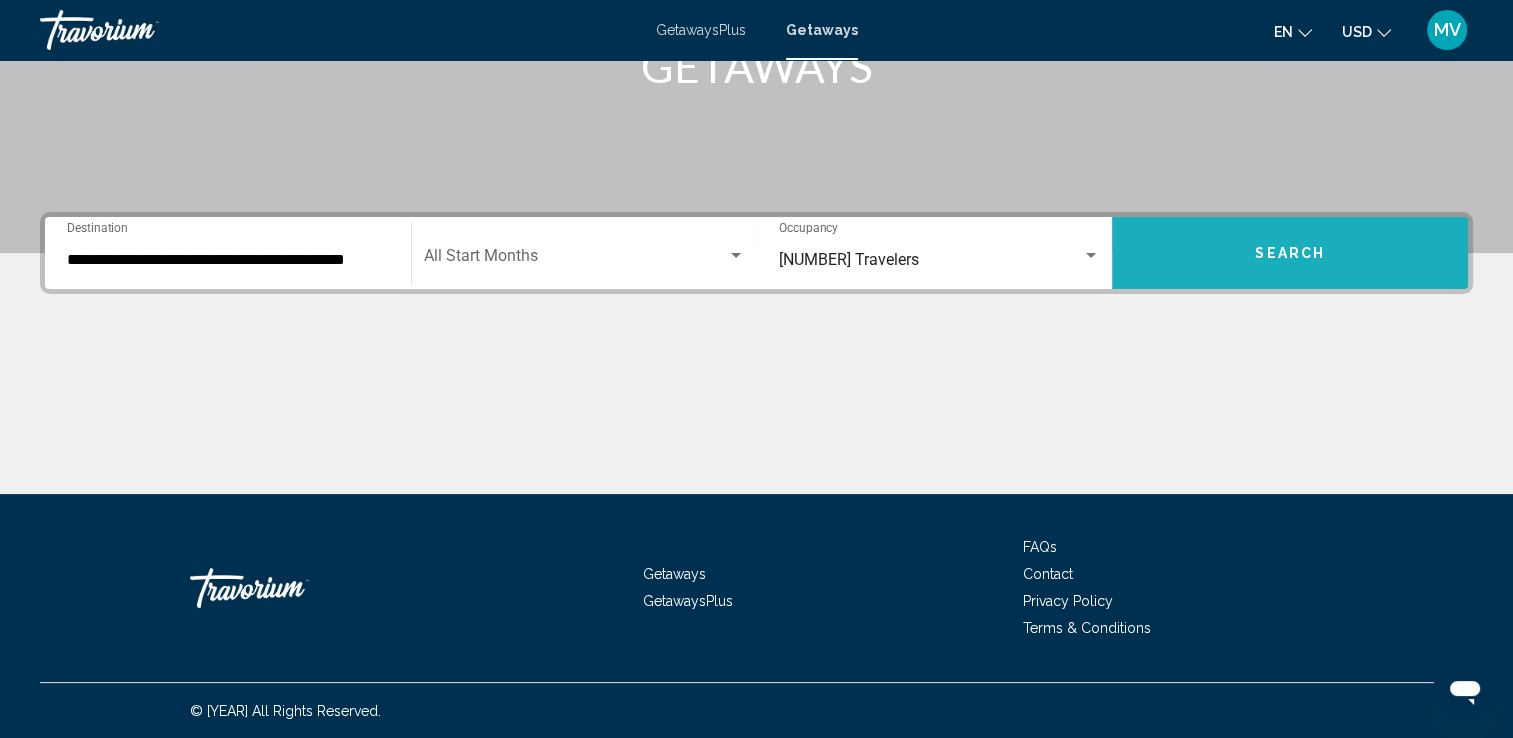 click on "Search" at bounding box center (1290, 253) 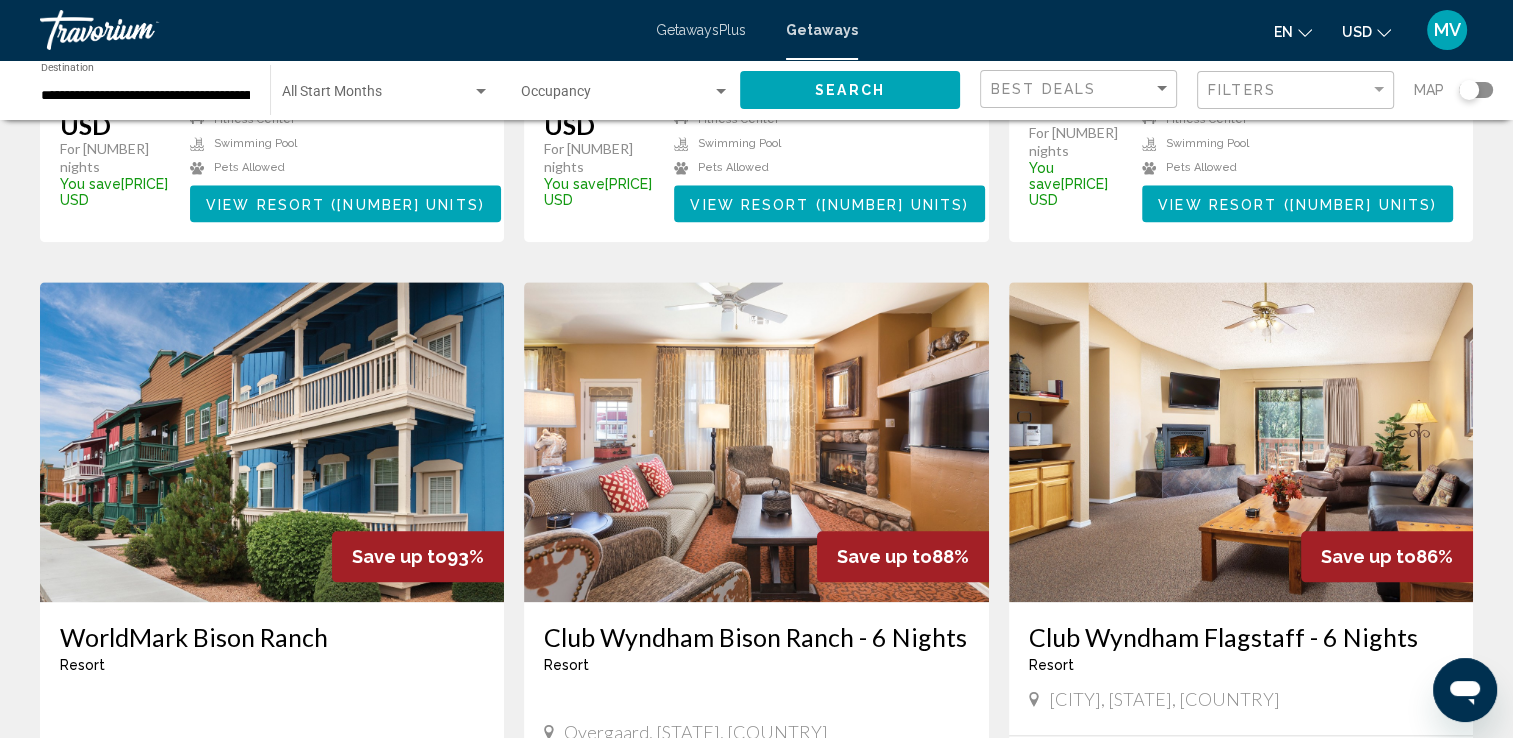 scroll, scrollTop: 2172, scrollLeft: 0, axis: vertical 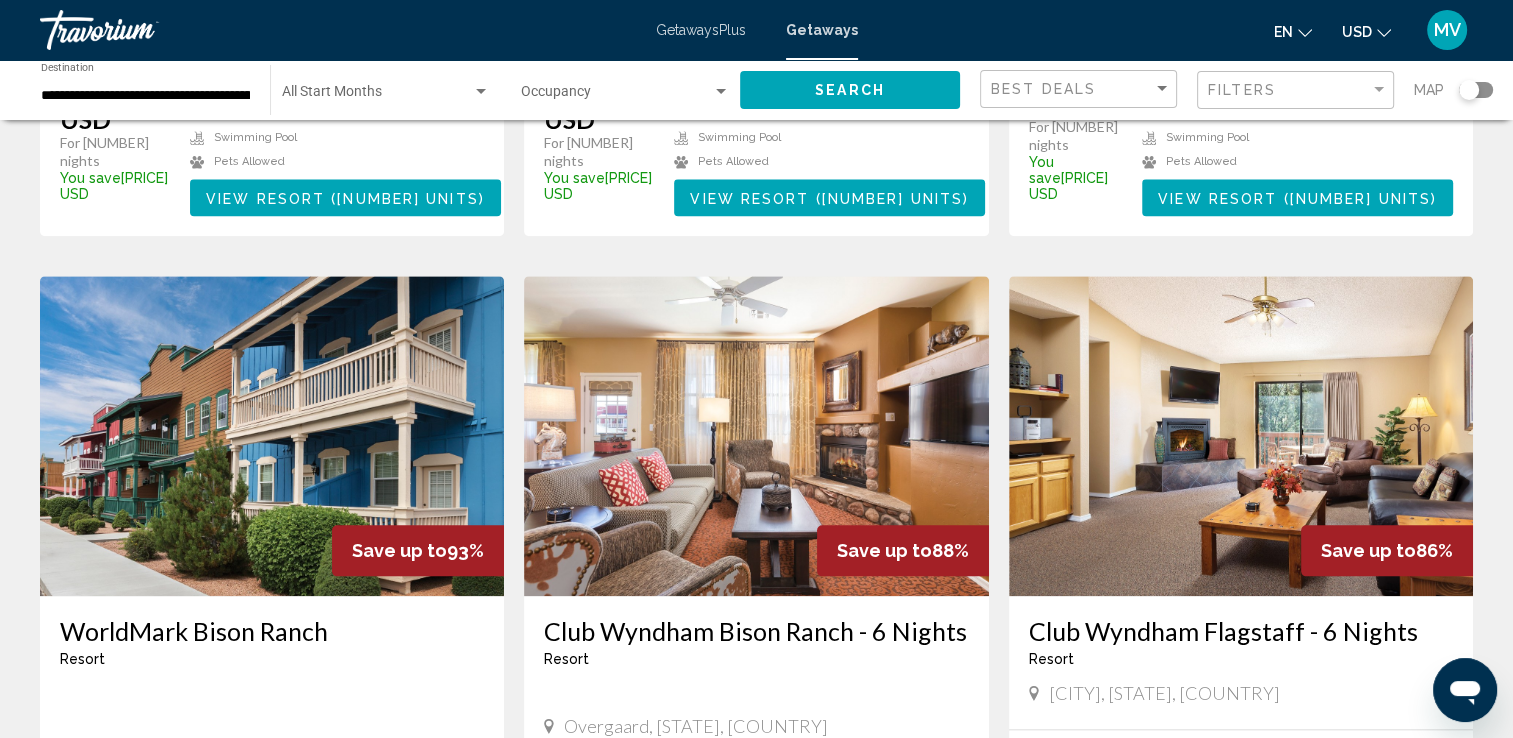 click on "page  [NUMBER]" at bounding box center [791, 1004] 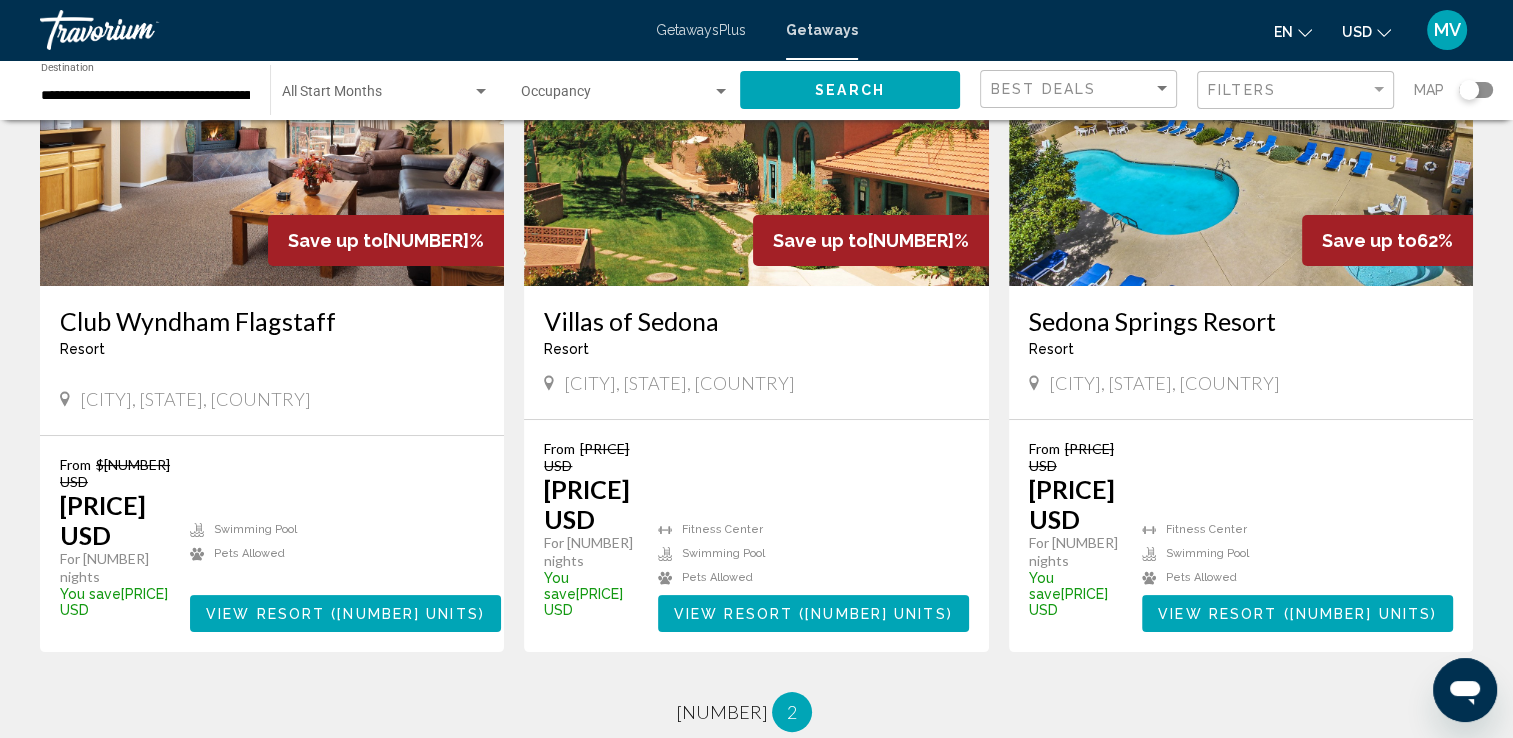 scroll, scrollTop: 250, scrollLeft: 0, axis: vertical 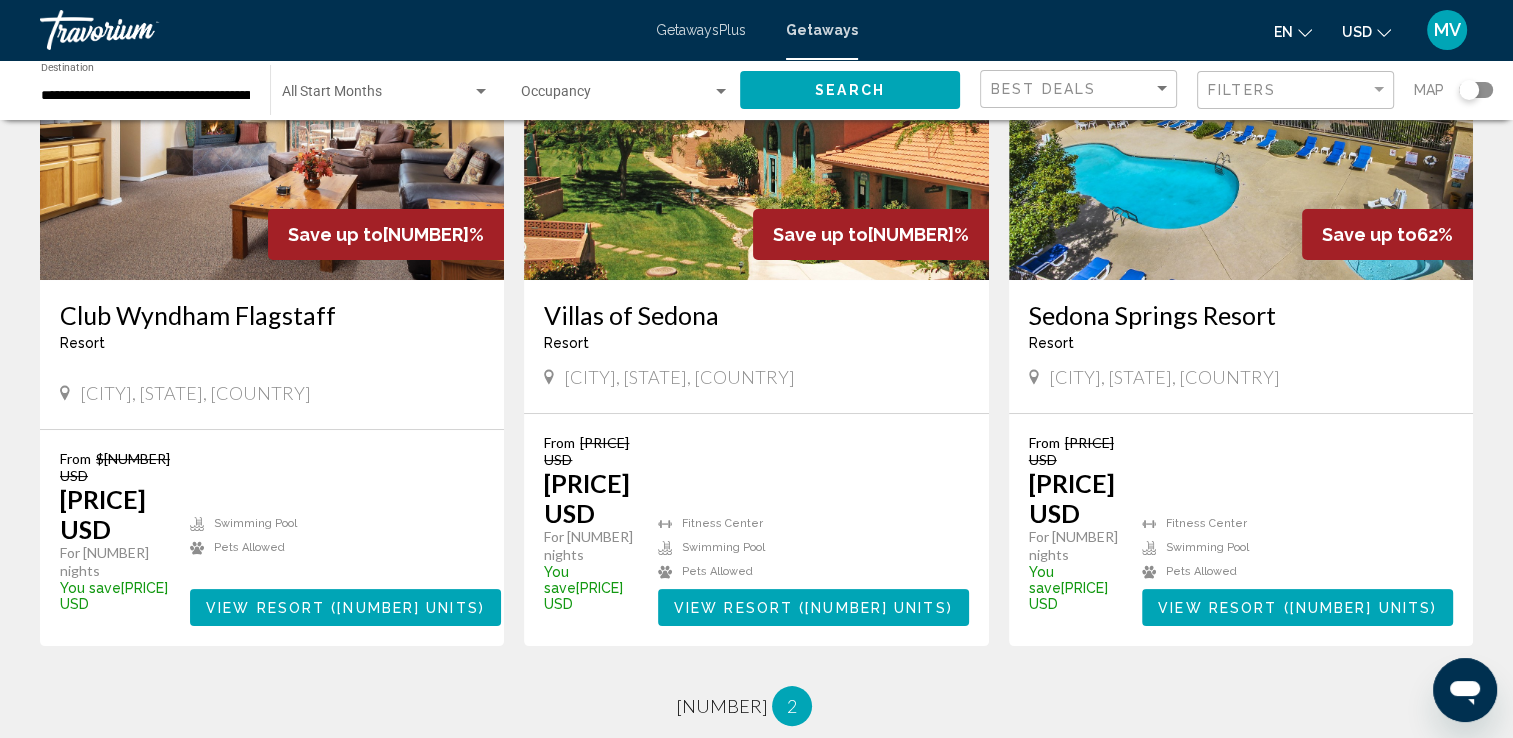 drag, startPoint x: 1291, startPoint y: 519, endPoint x: 1240, endPoint y: 521, distance: 51.0392 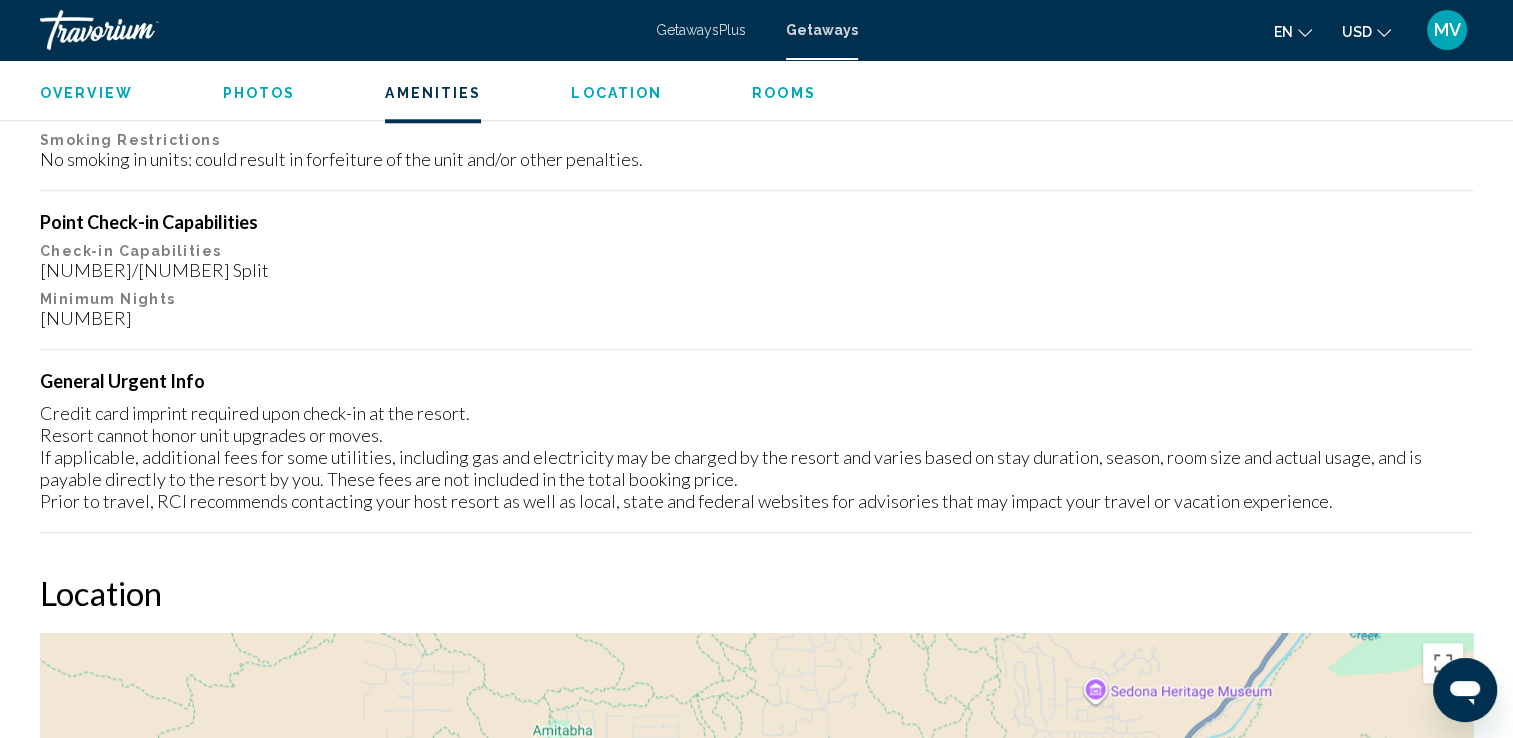 scroll, scrollTop: 2061, scrollLeft: 0, axis: vertical 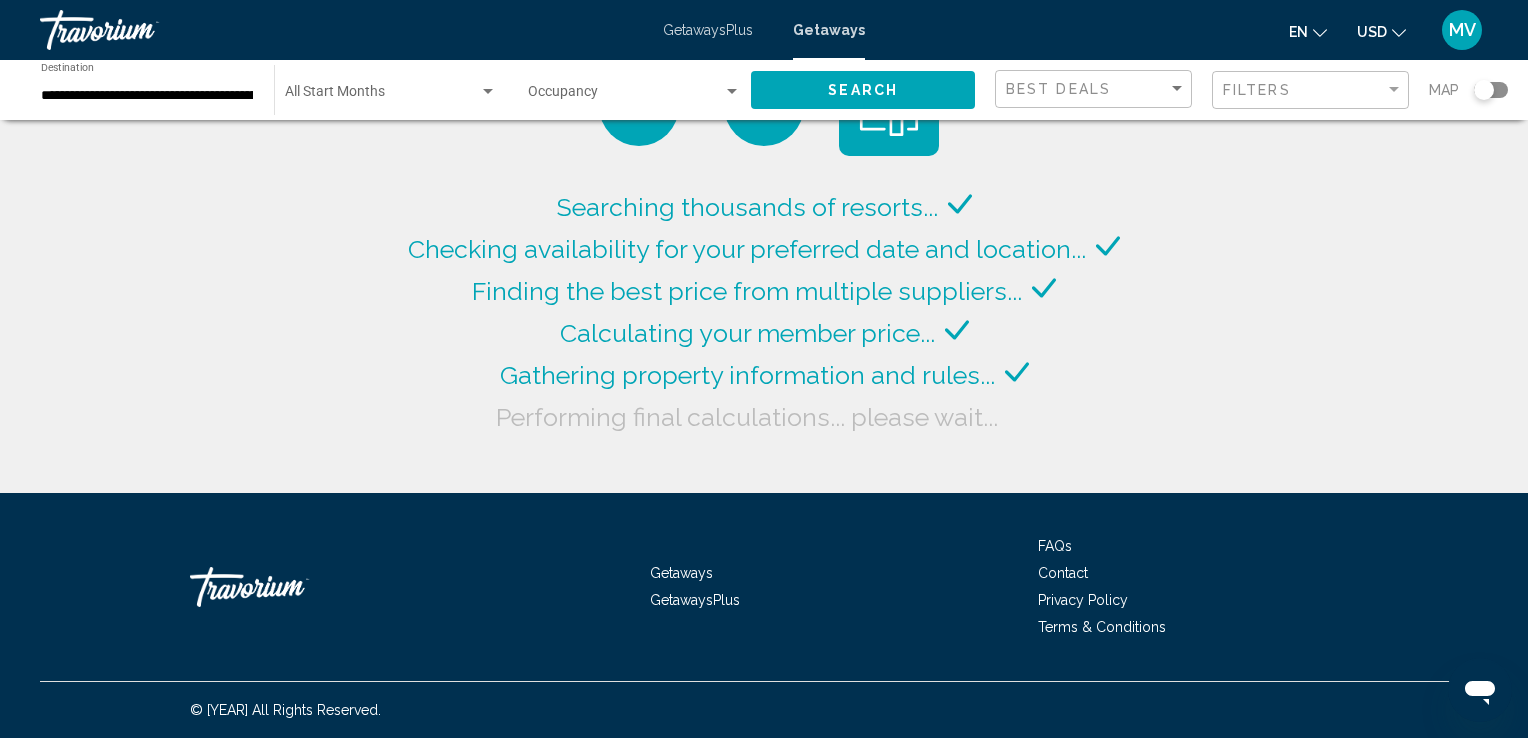 click at bounding box center [488, 92] 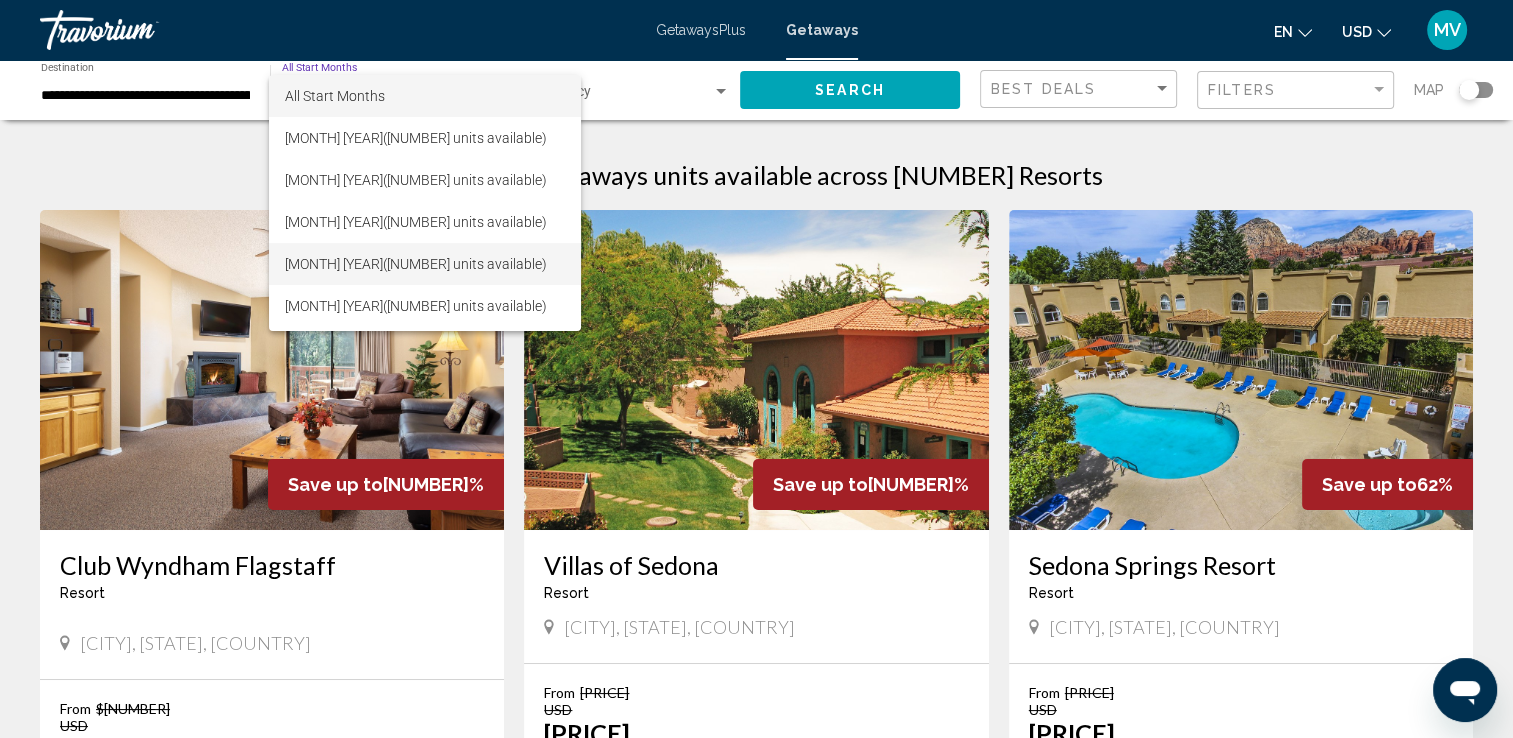 click on "[MONTH] [YEAR]  ([NUMBER] units available)" at bounding box center [425, 264] 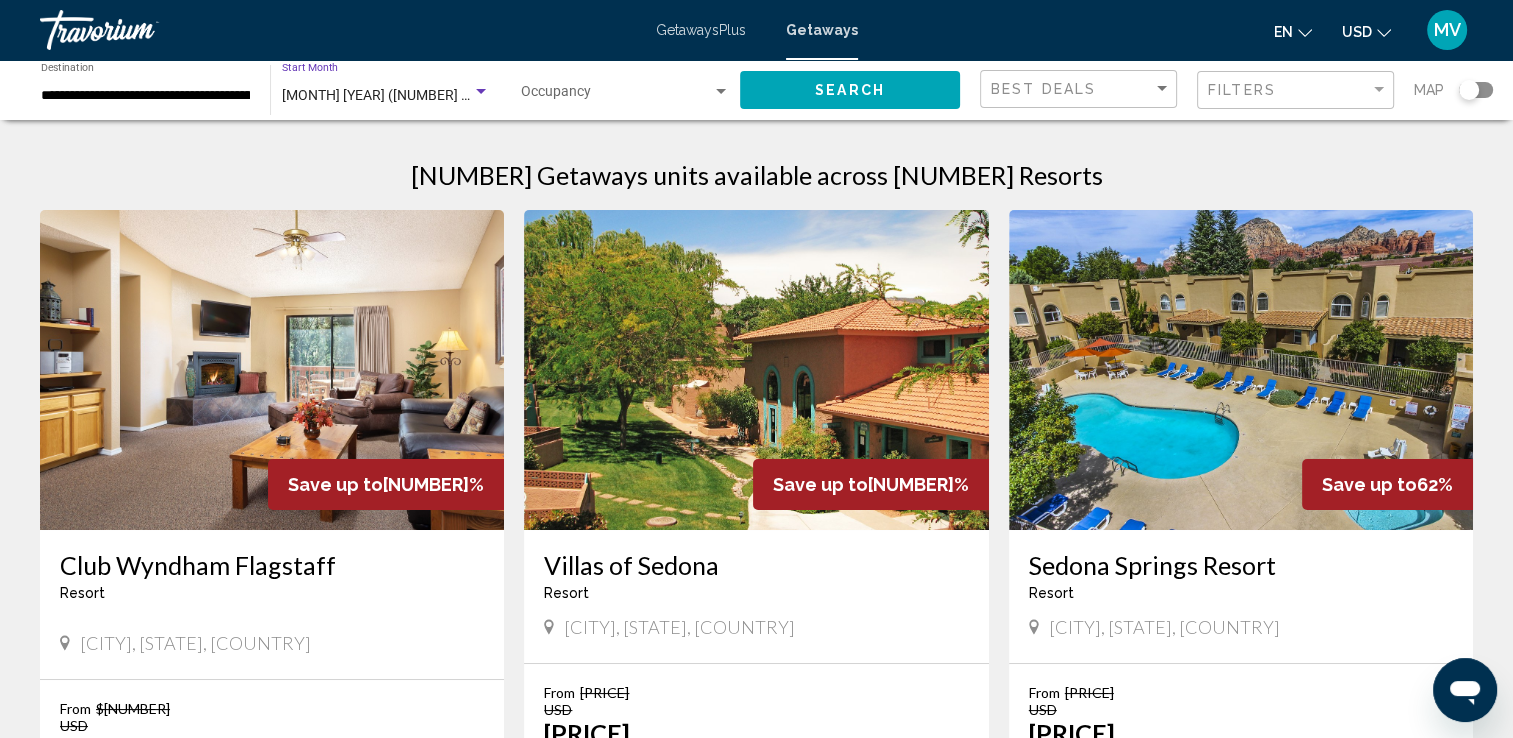 click on "Search" at bounding box center [850, 91] 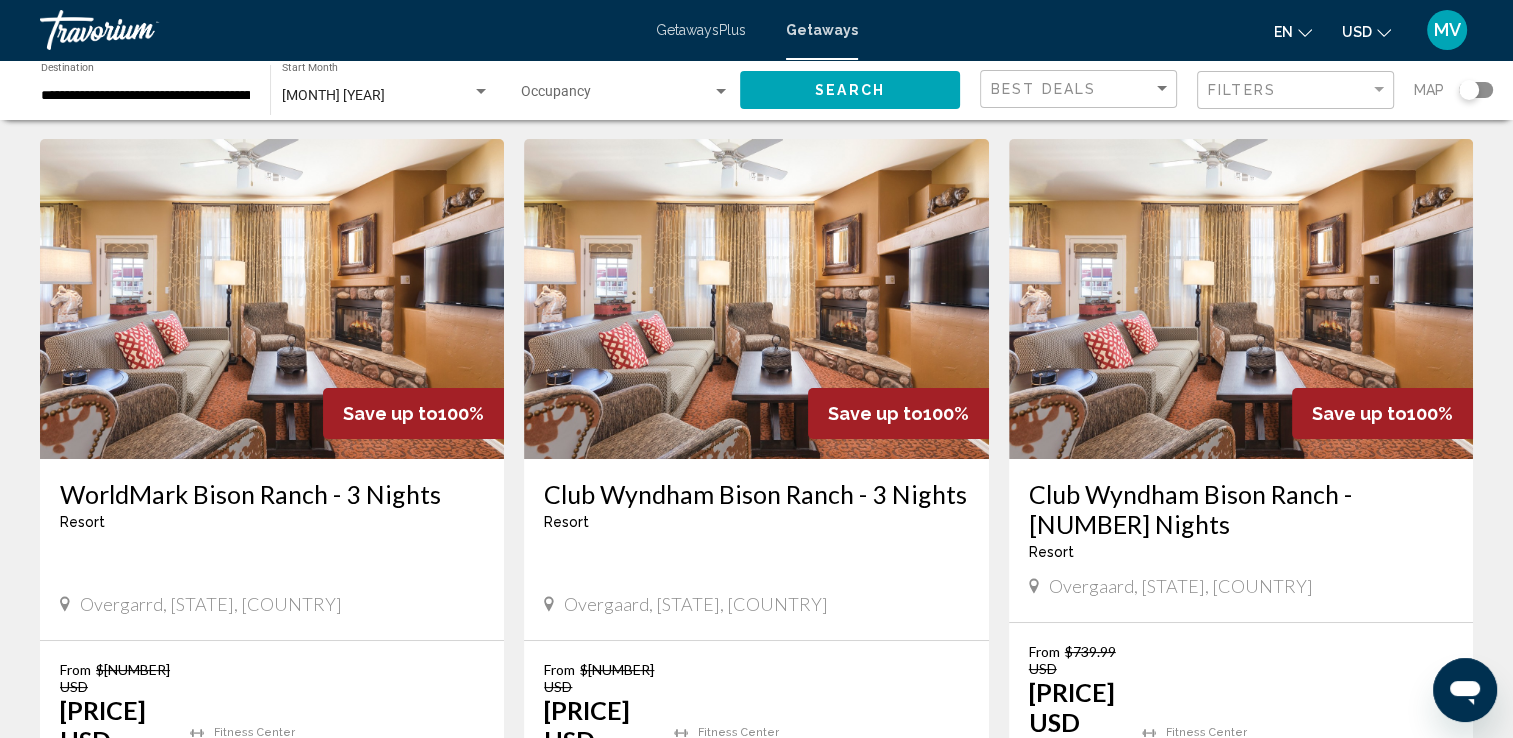 scroll, scrollTop: 0, scrollLeft: 0, axis: both 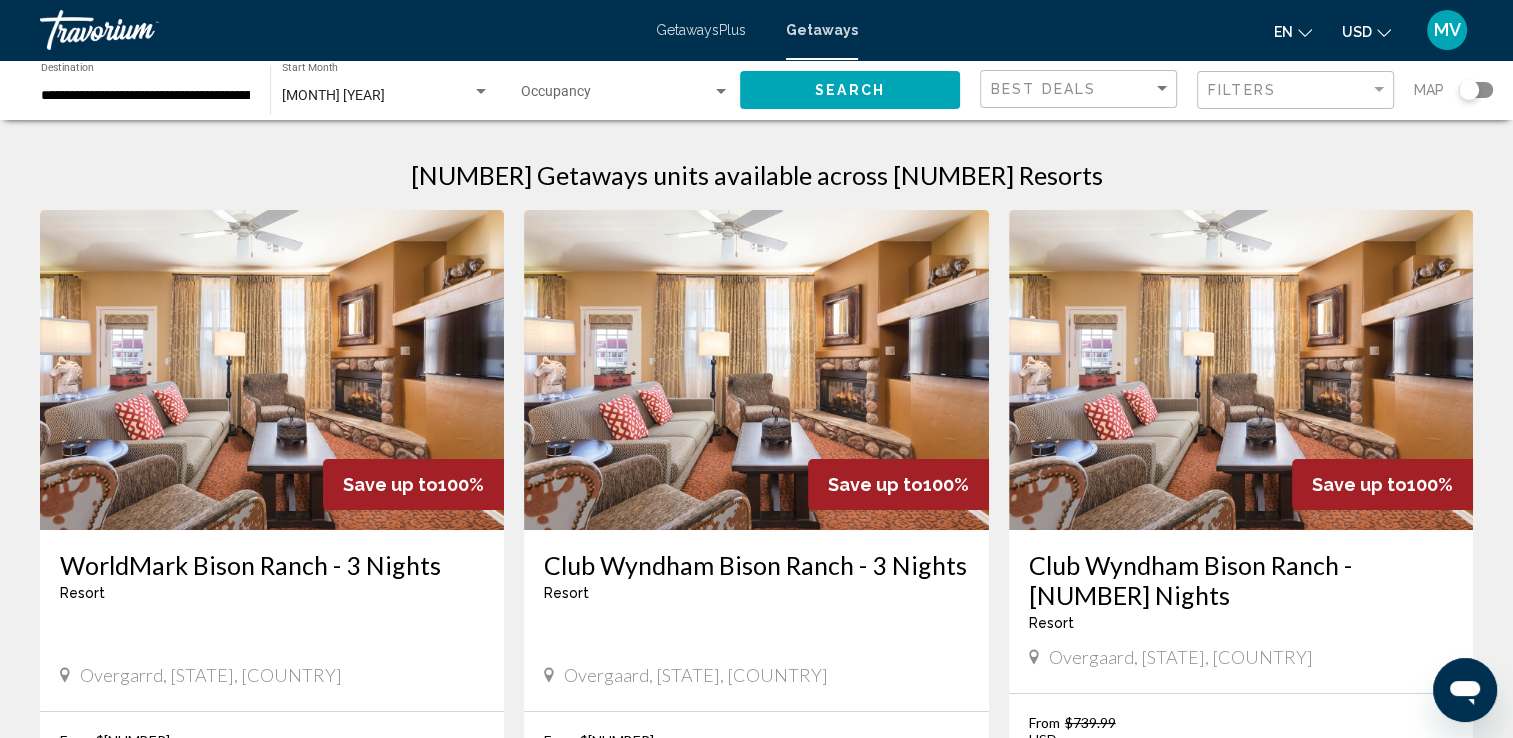 click at bounding box center (481, 92) 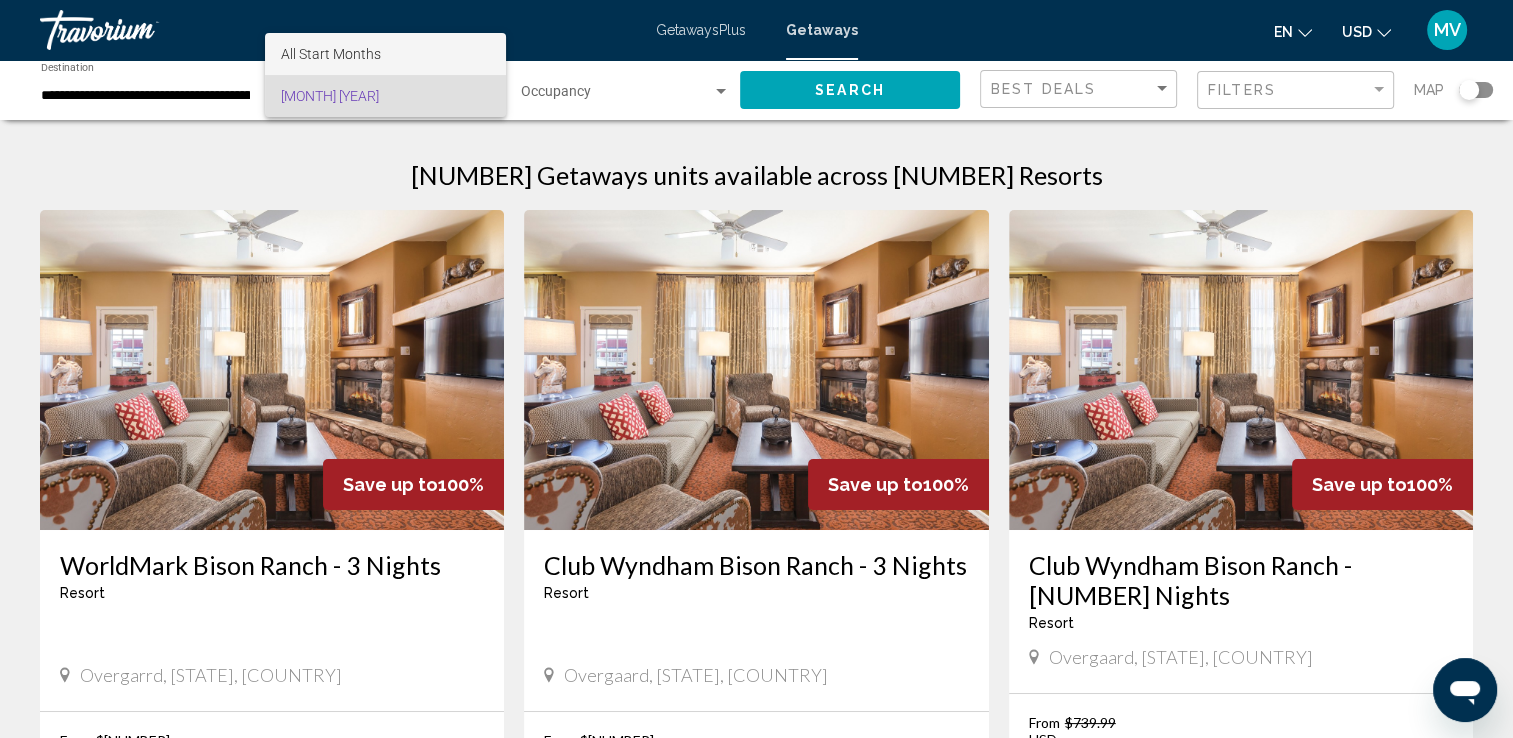 click on "All Start Months" at bounding box center (385, 54) 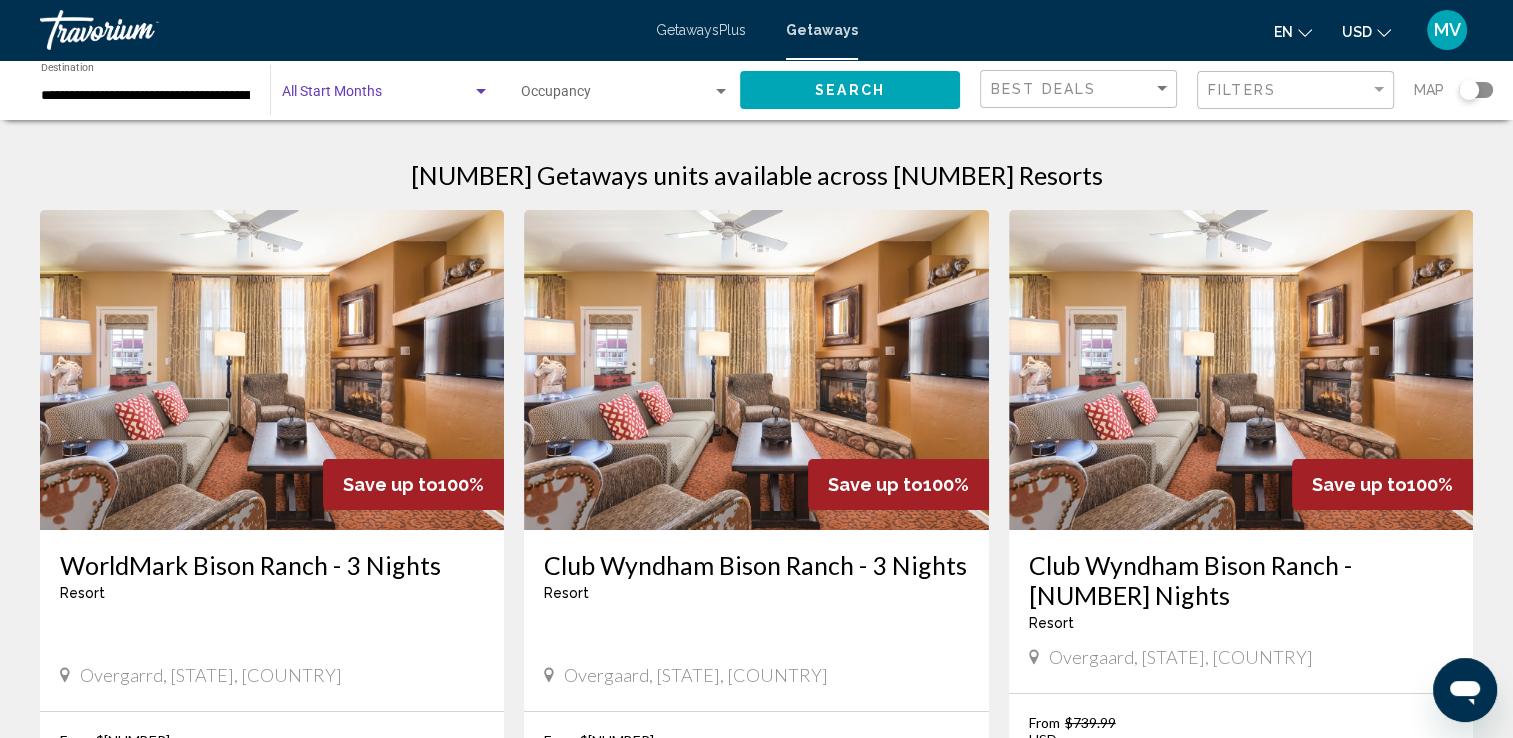 click on "Search" at bounding box center [850, 91] 